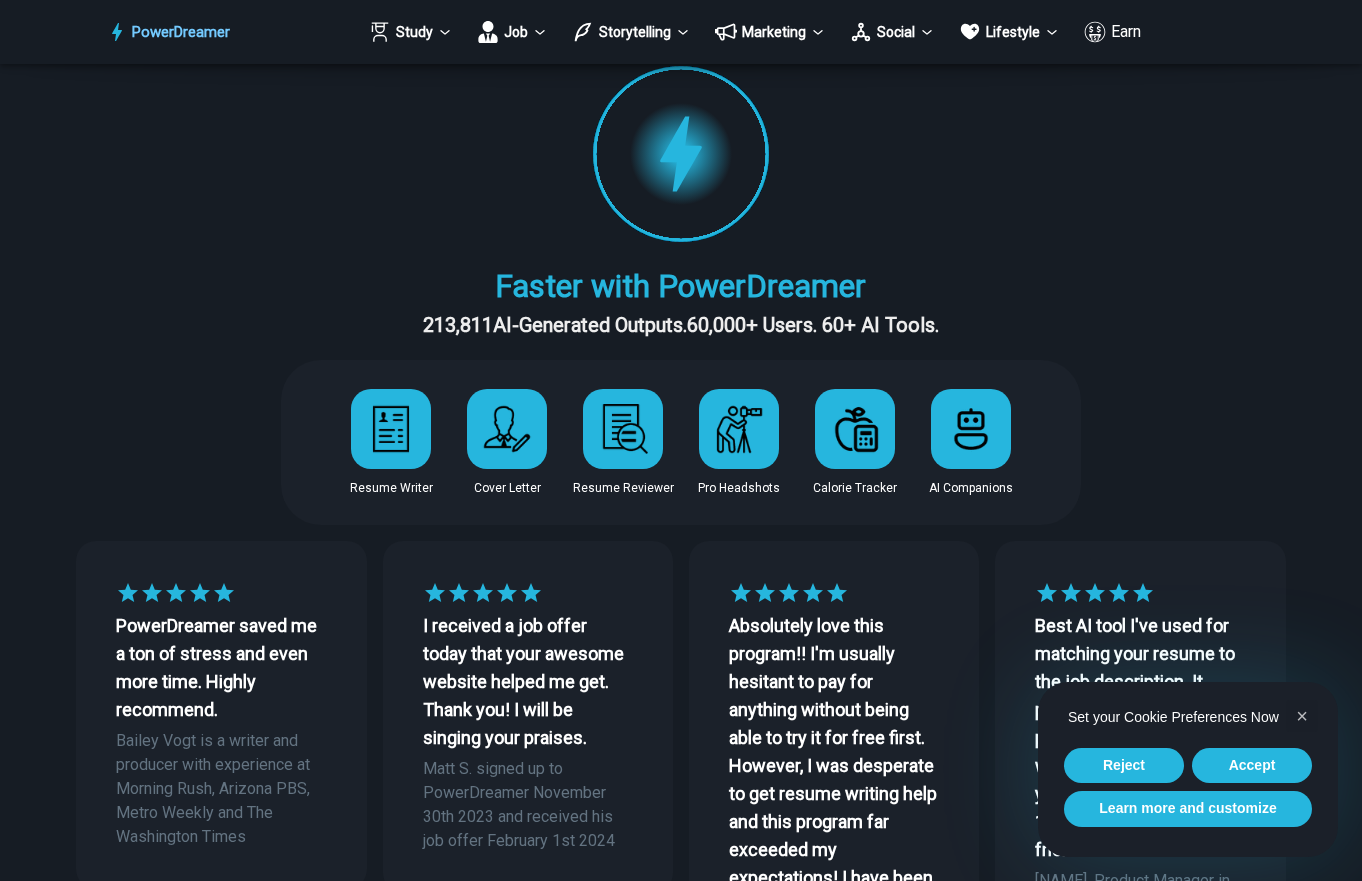 scroll, scrollTop: 123, scrollLeft: 0, axis: vertical 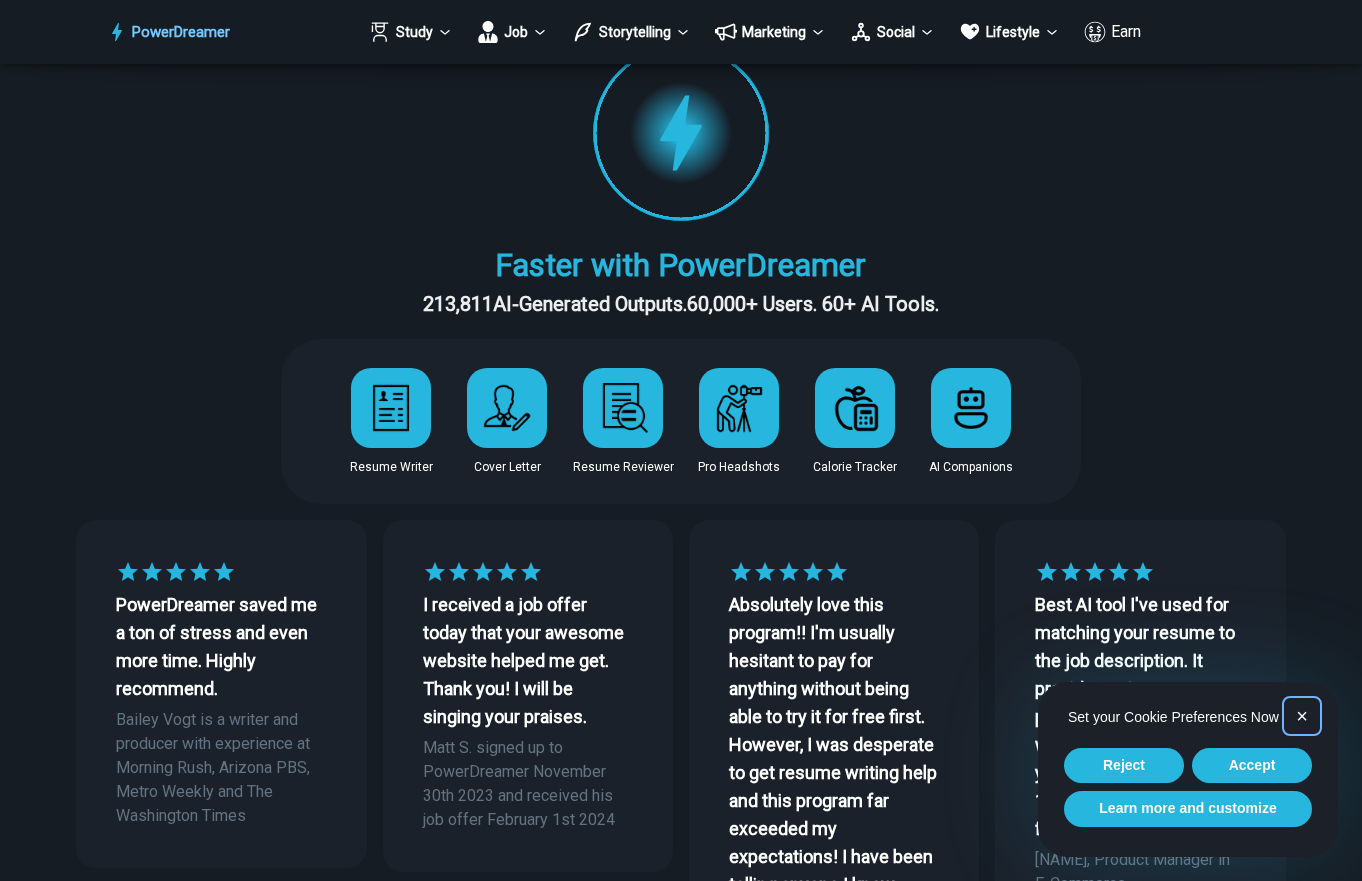 click on "×" at bounding box center [1302, 716] 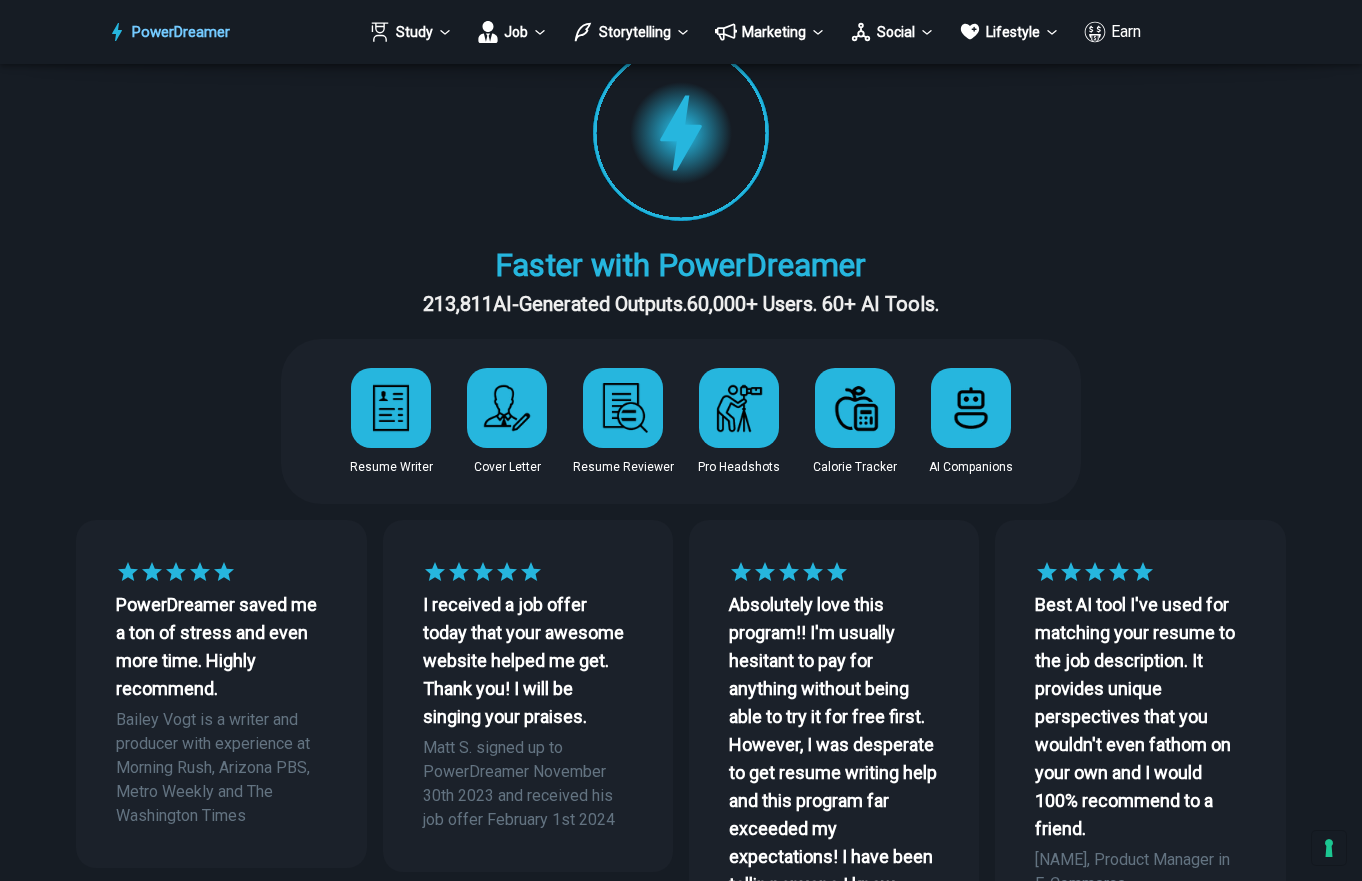 click at bounding box center (391, 408) 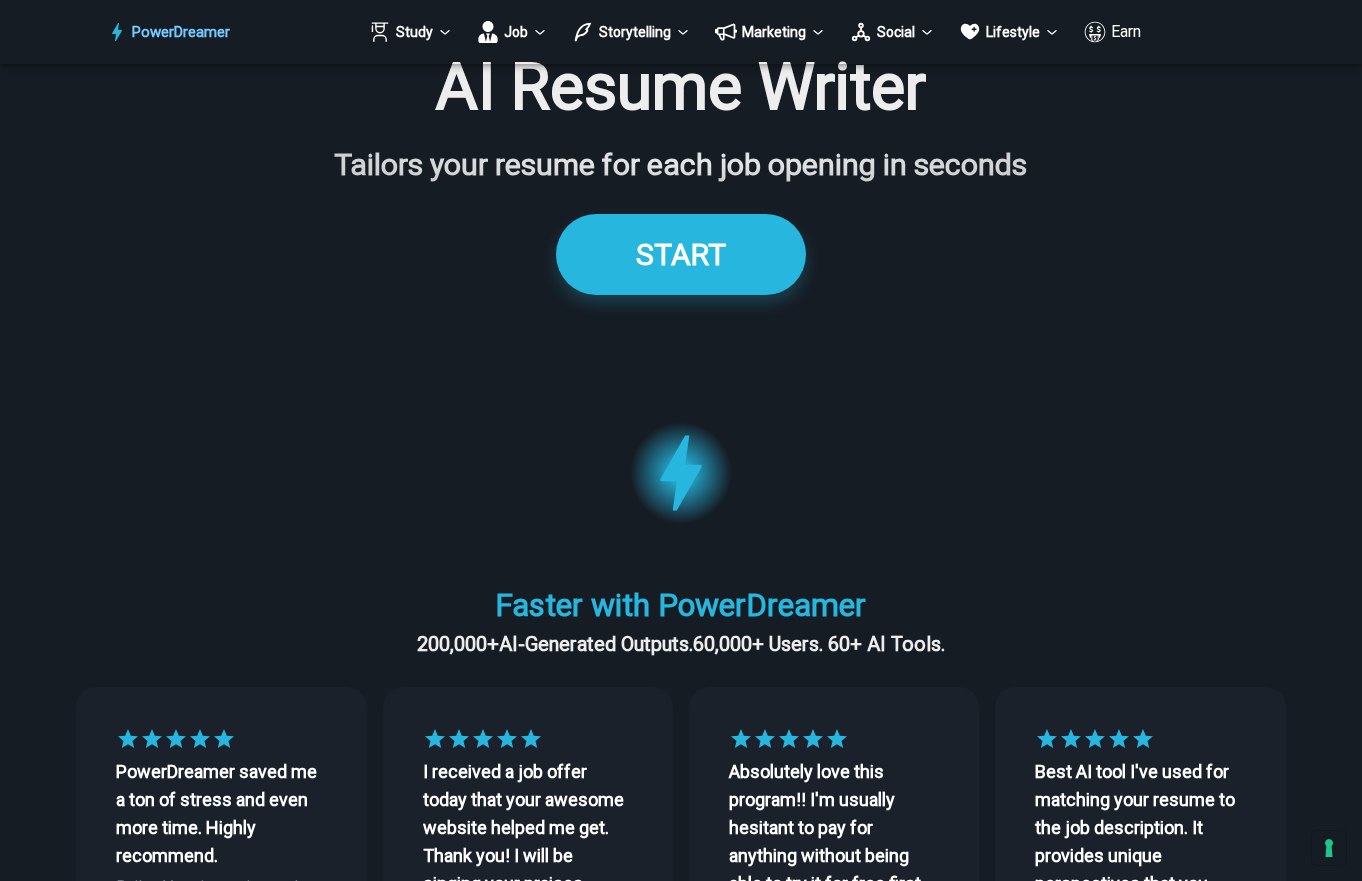 scroll, scrollTop: 0, scrollLeft: 0, axis: both 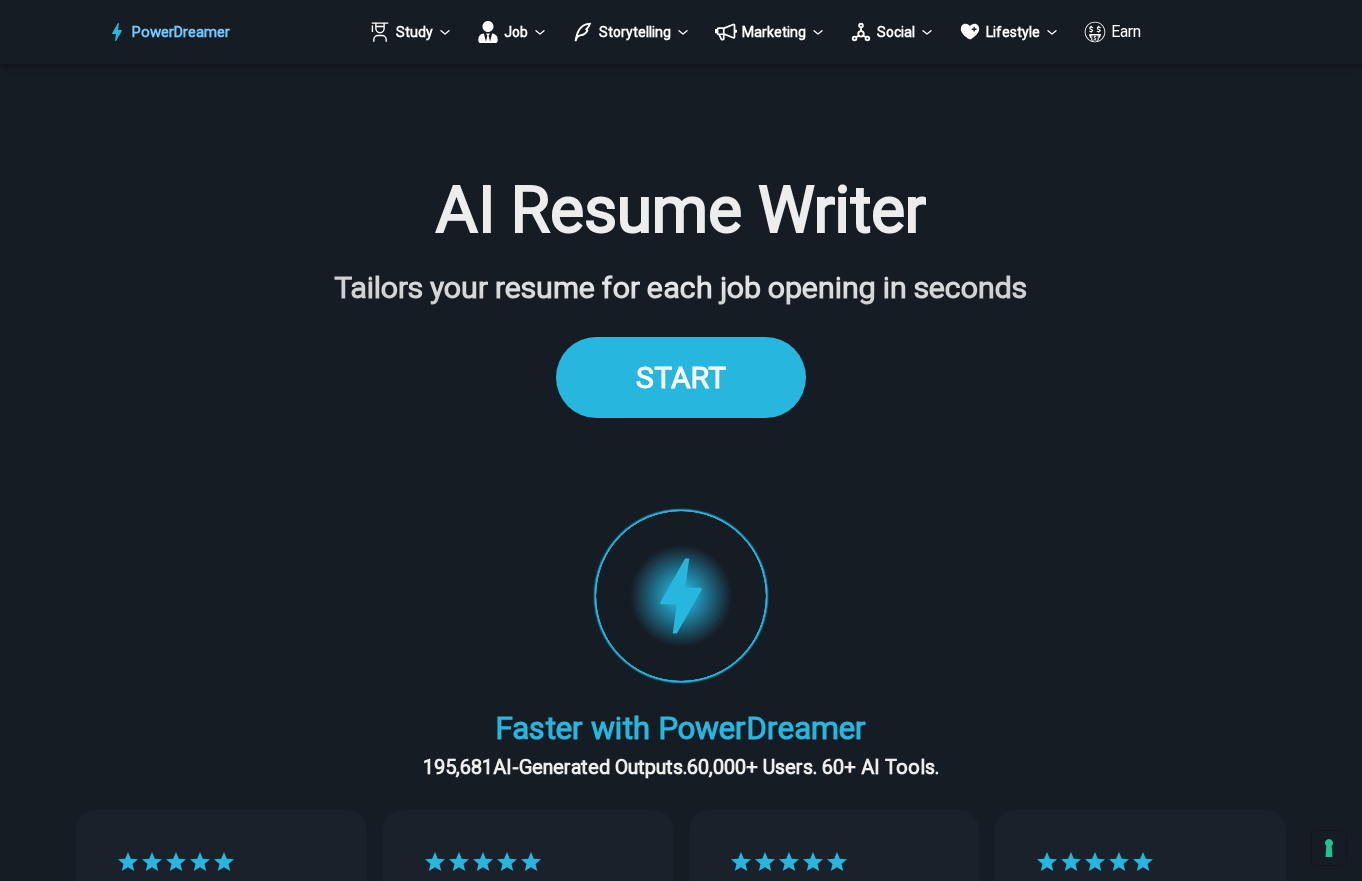 click on "START" at bounding box center [681, 377] 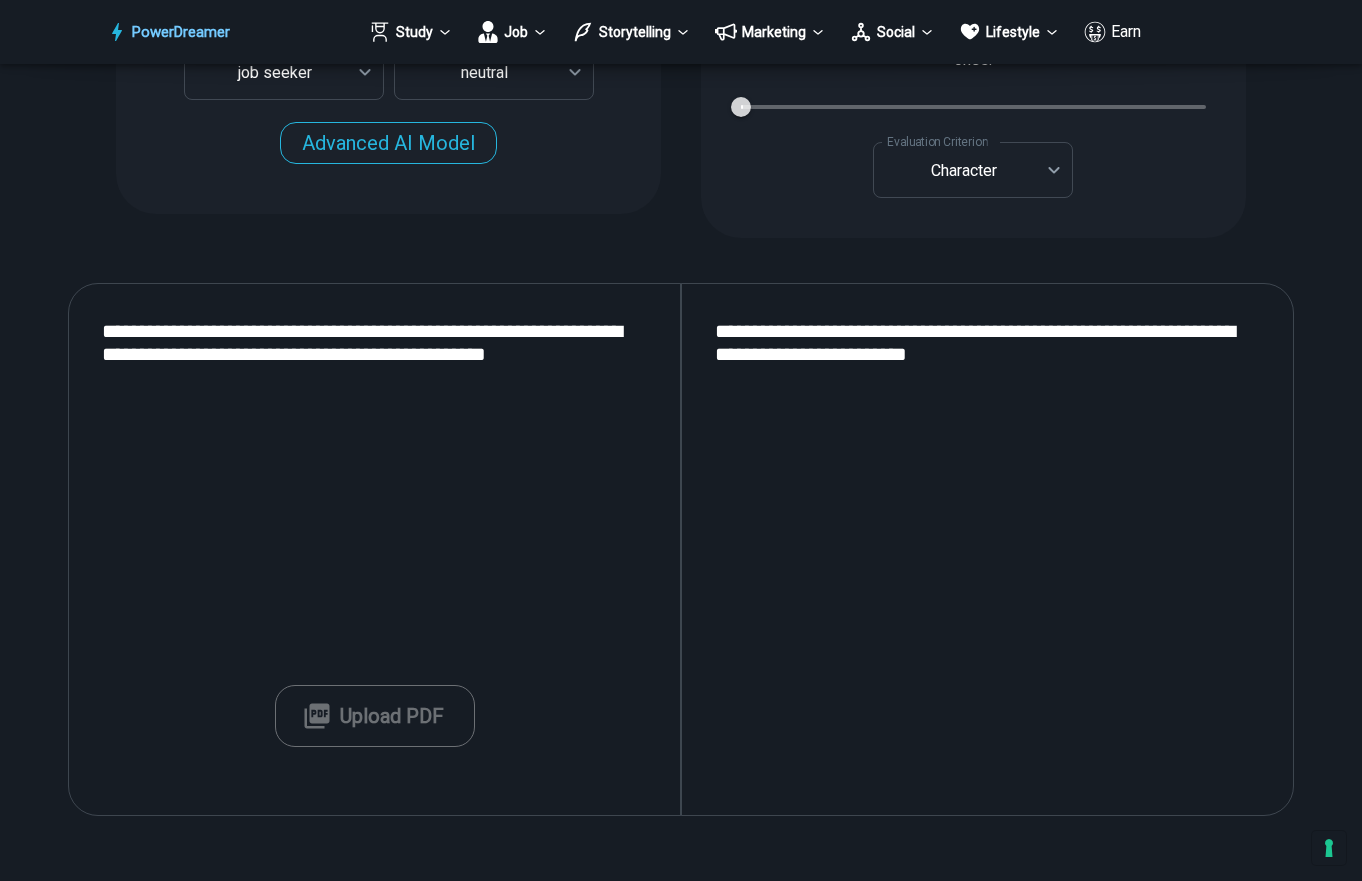 scroll, scrollTop: 2231, scrollLeft: 0, axis: vertical 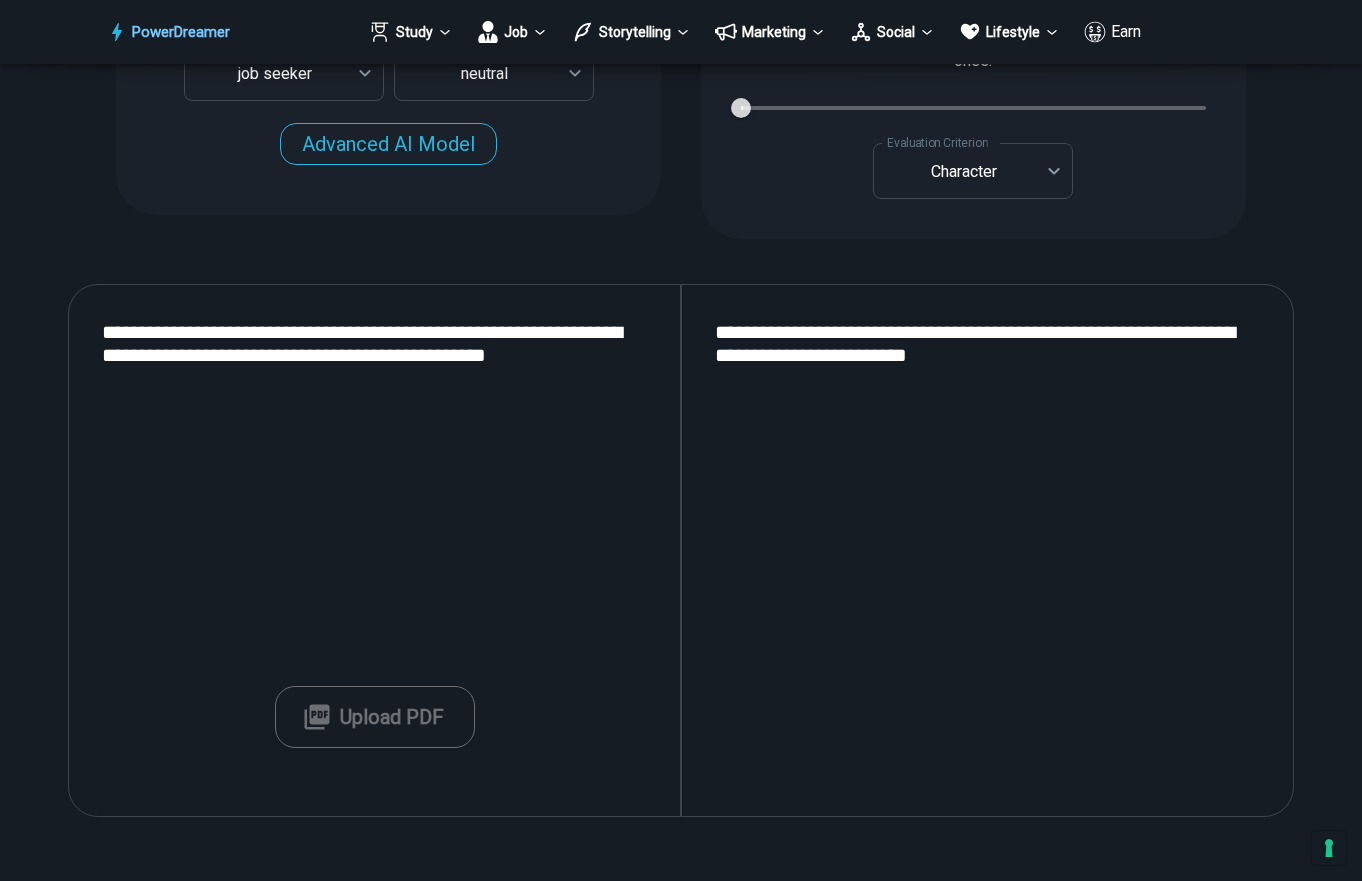 click on "Upload PDF" at bounding box center [375, 717] 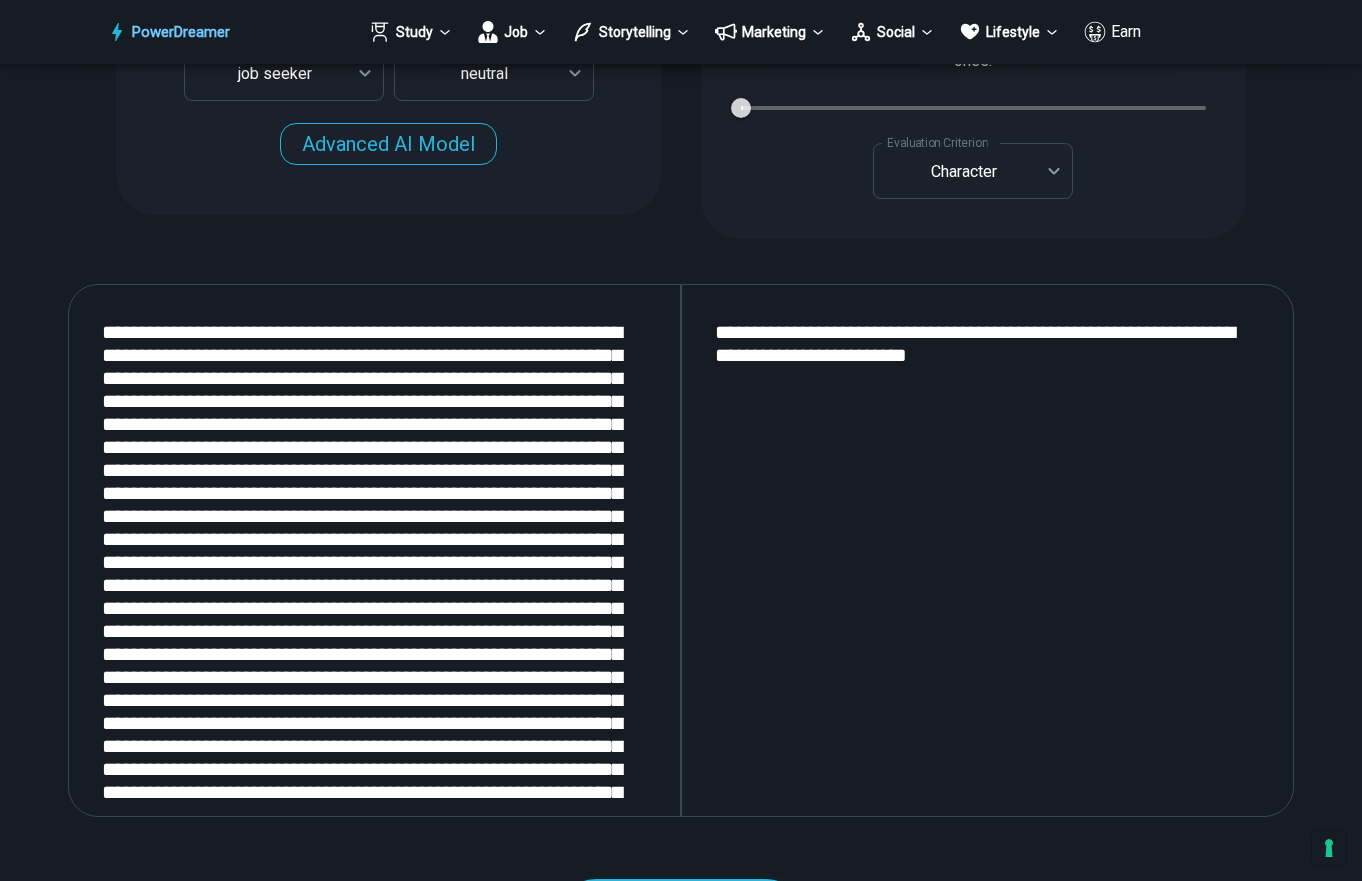 click on "**********" at bounding box center [987, 551] 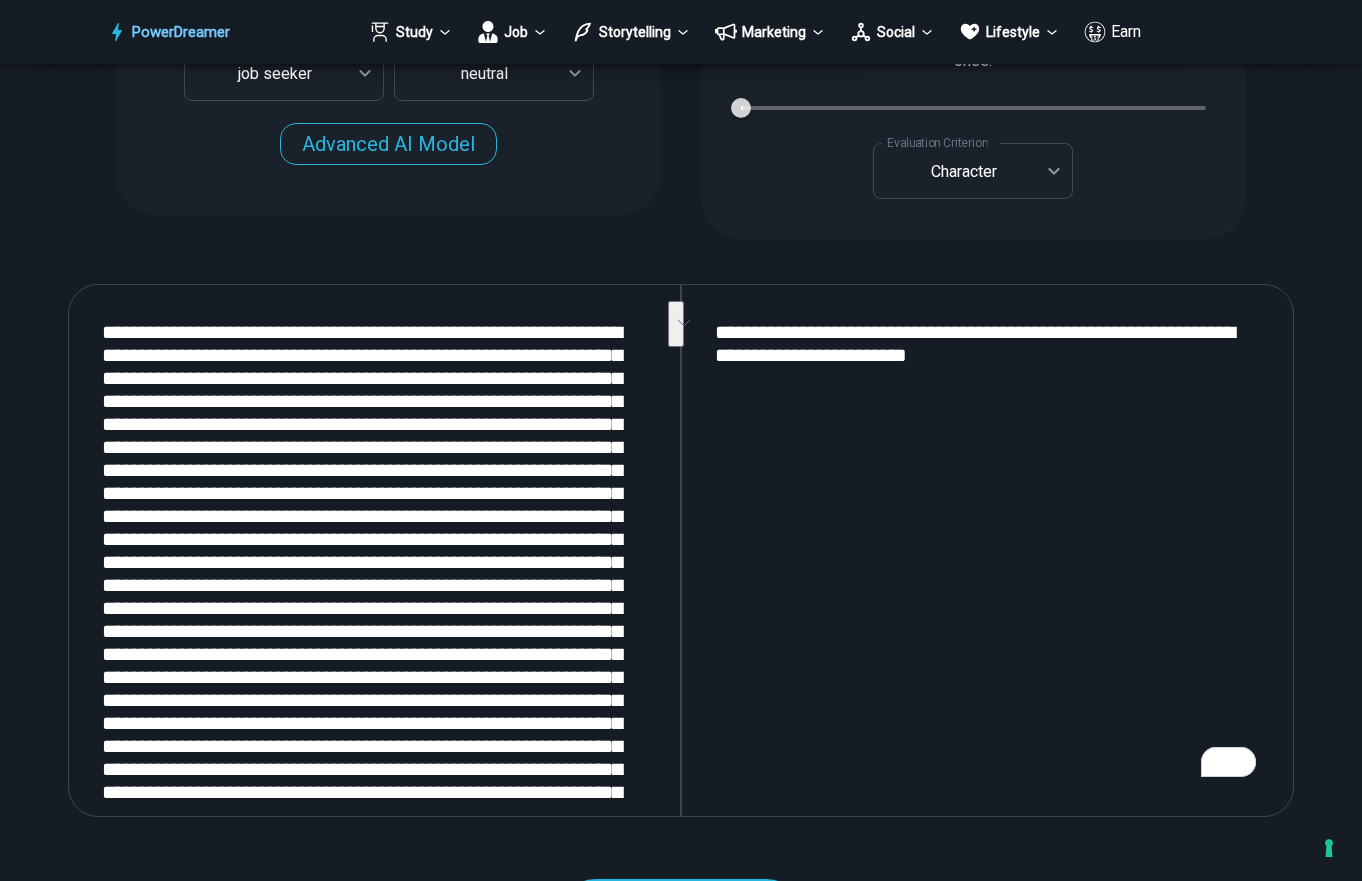 drag, startPoint x: 1019, startPoint y: 352, endPoint x: 573, endPoint y: 265, distance: 454.40622 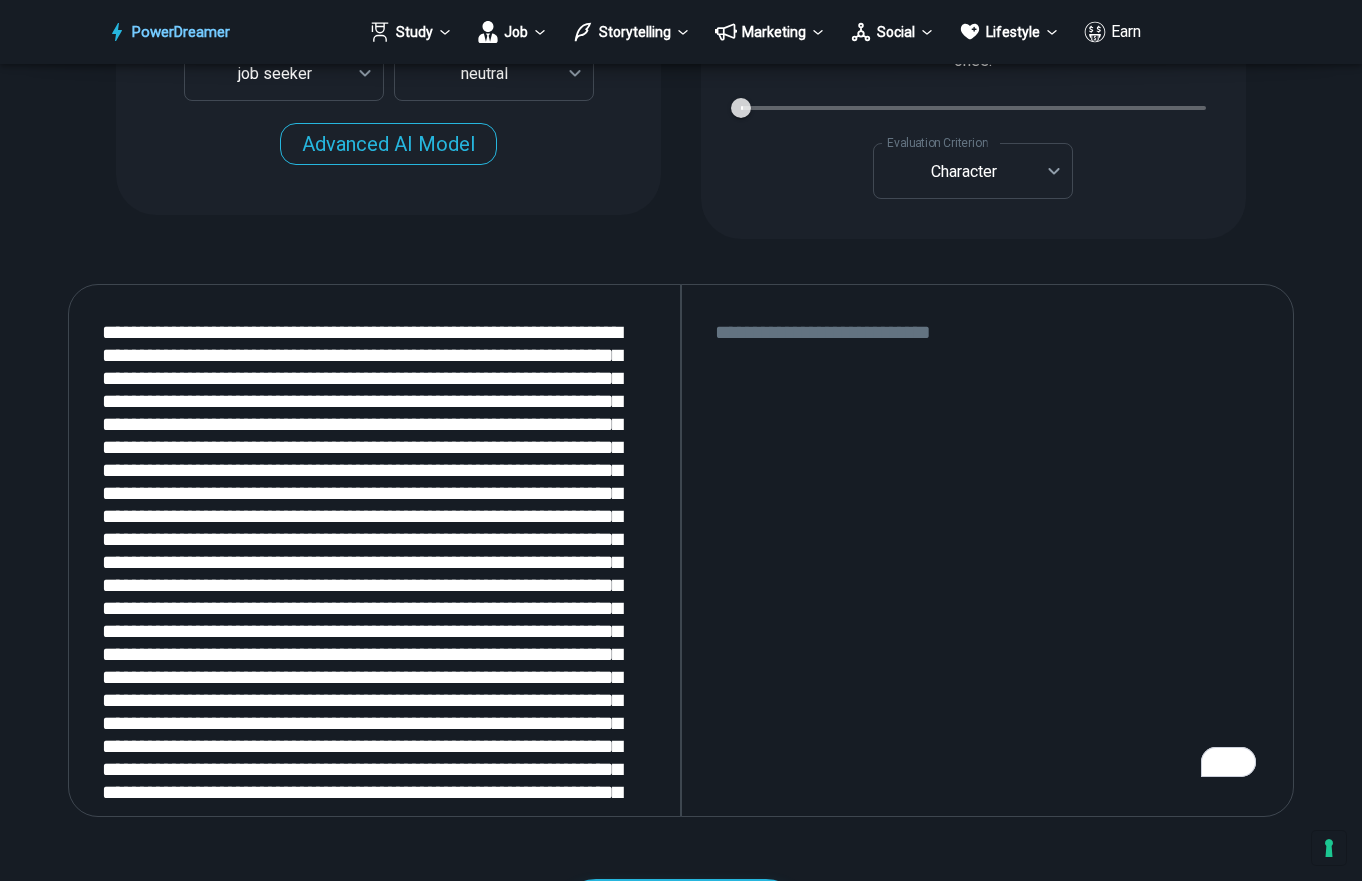 paste on "**********" 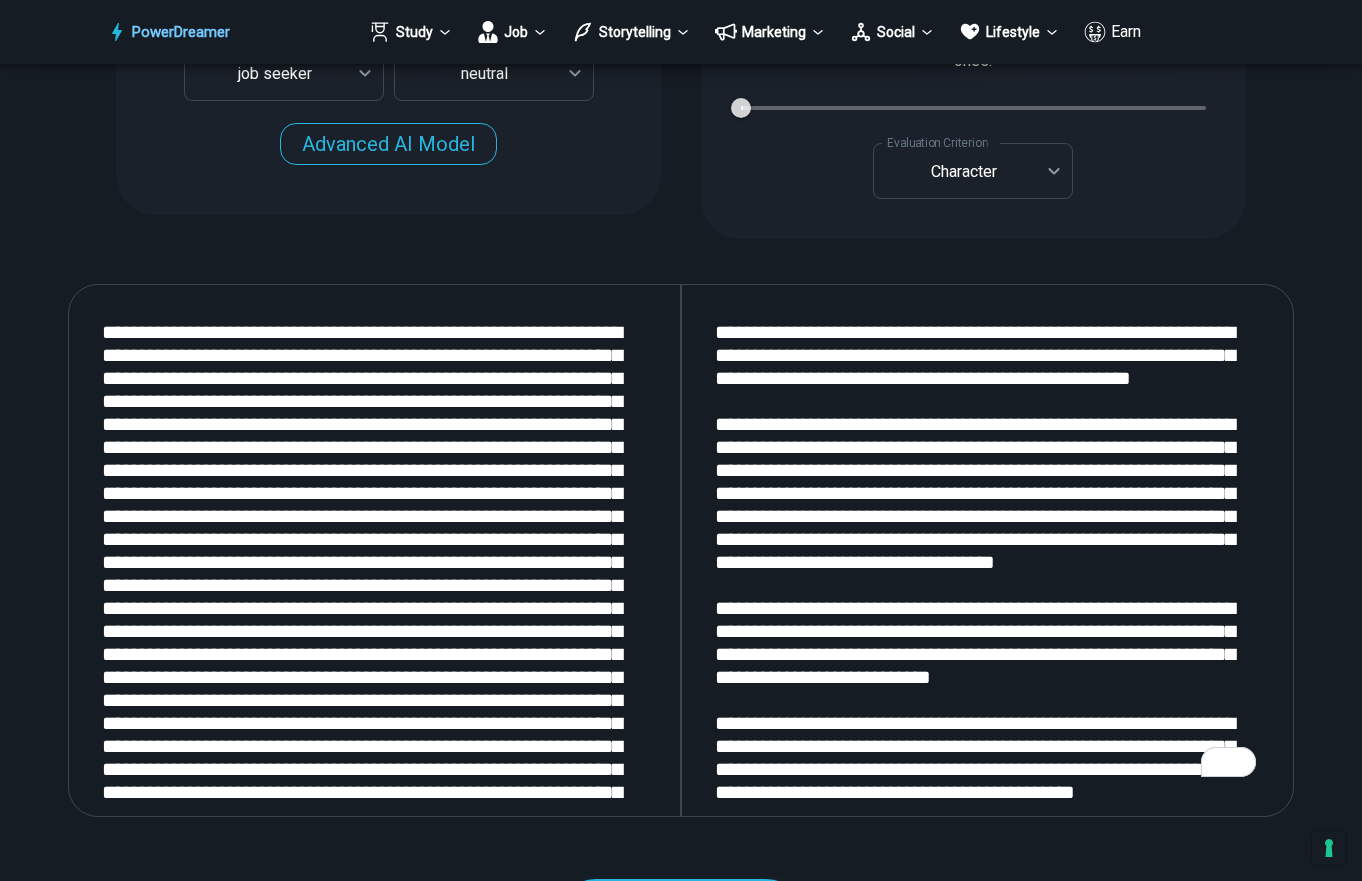 scroll, scrollTop: 1337, scrollLeft: 0, axis: vertical 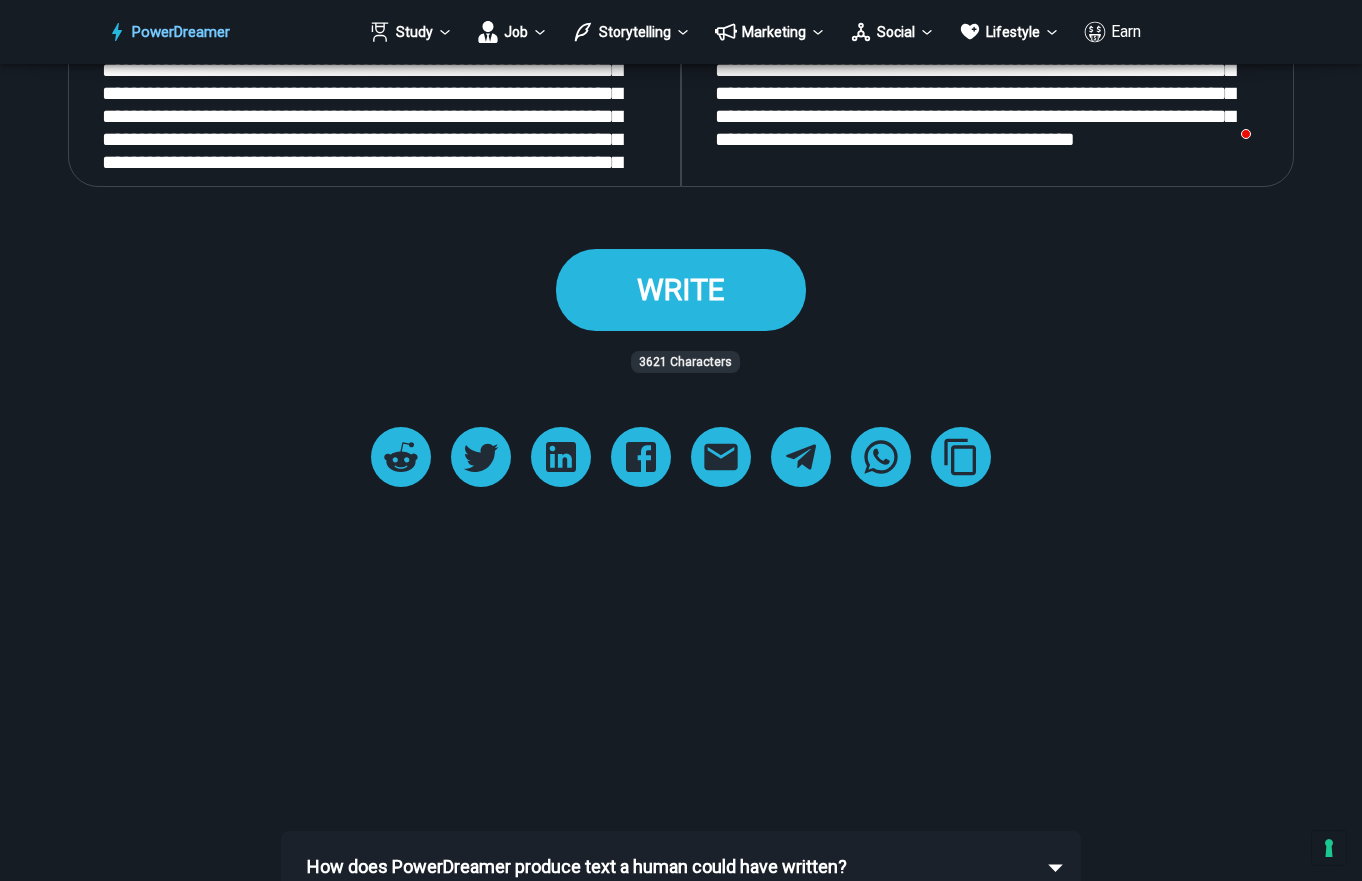 type on "**********" 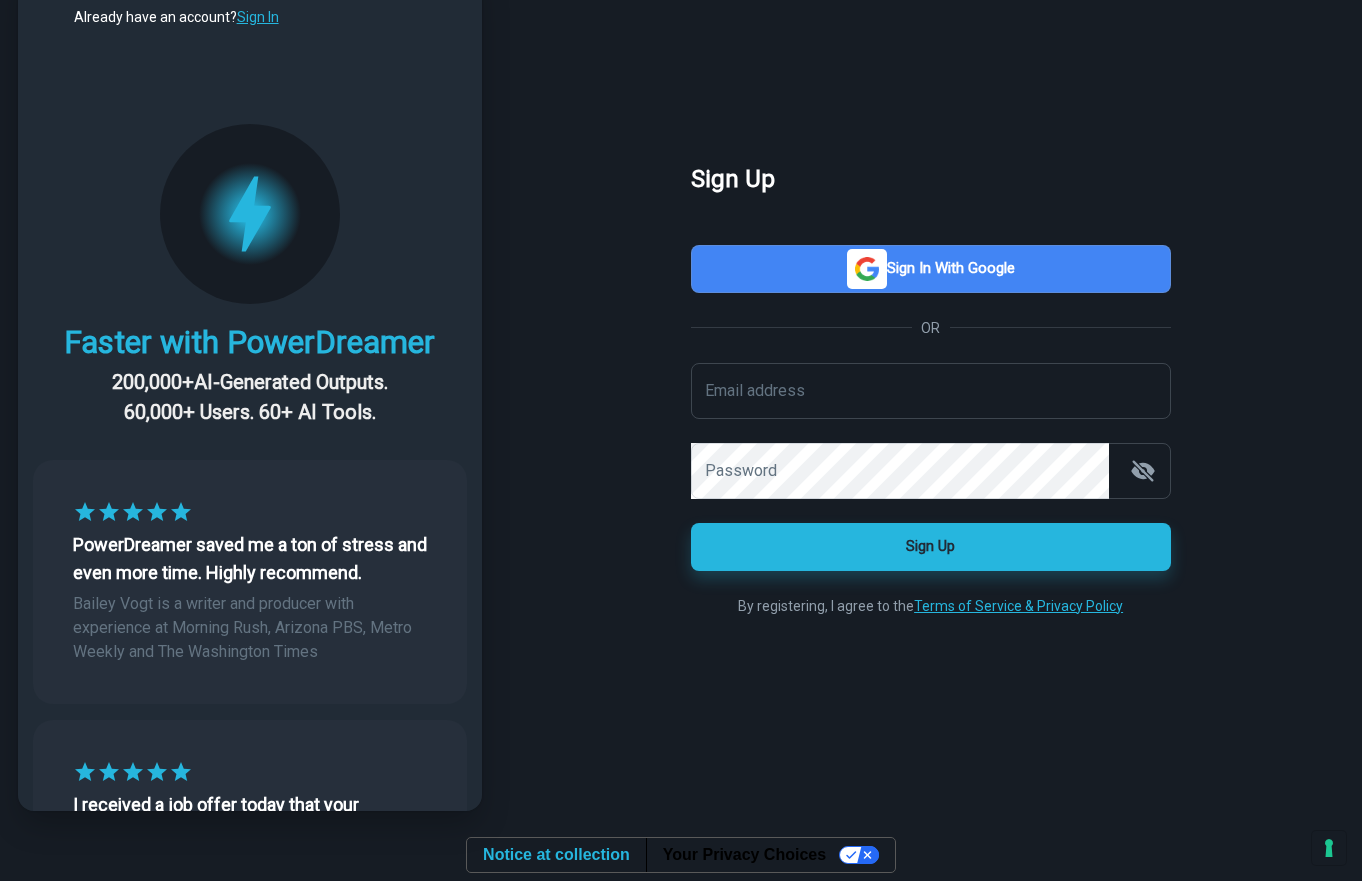 scroll, scrollTop: 0, scrollLeft: 0, axis: both 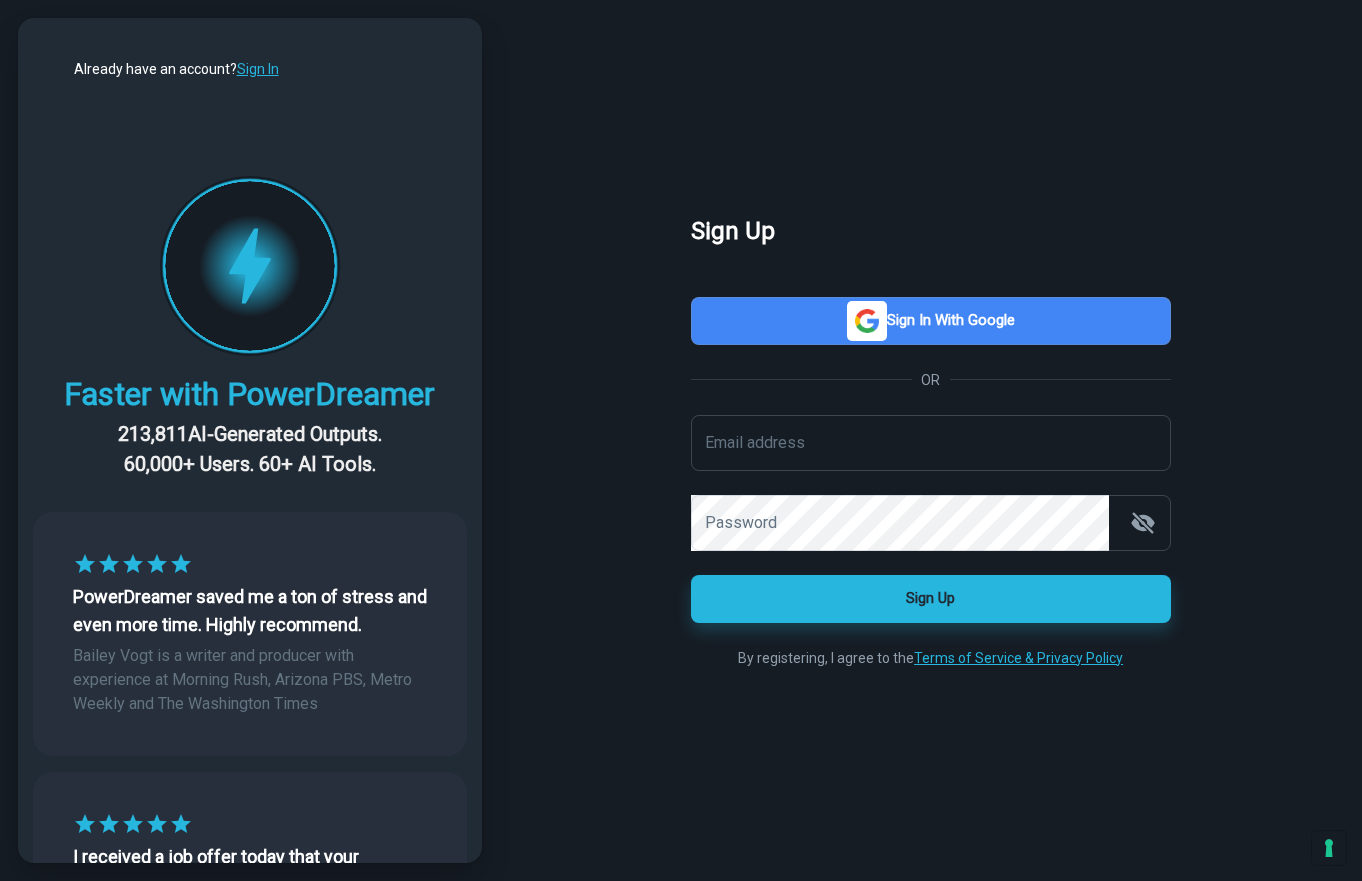 click on "Sign in with Google" at bounding box center [931, 321] 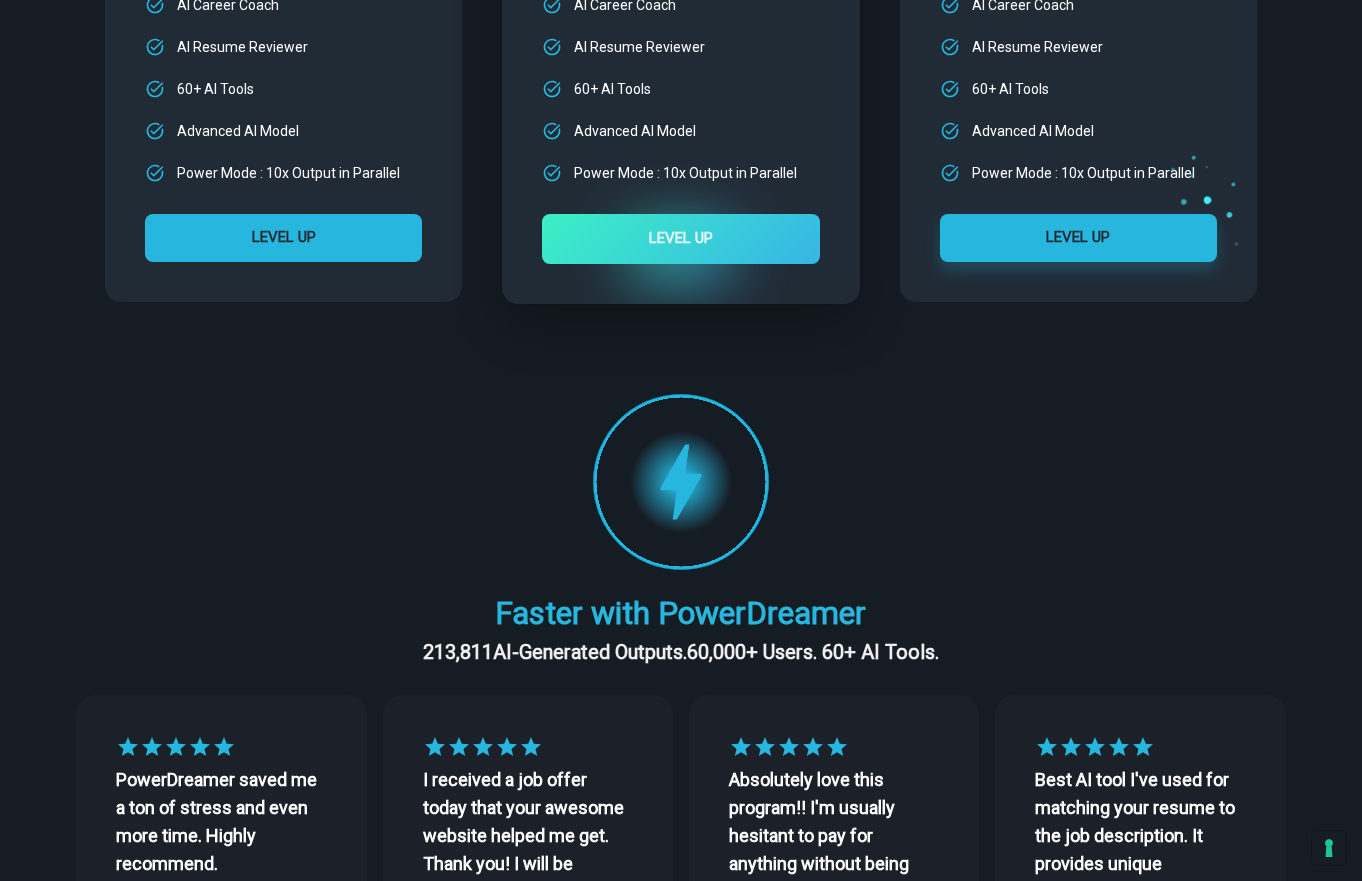 scroll, scrollTop: 221, scrollLeft: 0, axis: vertical 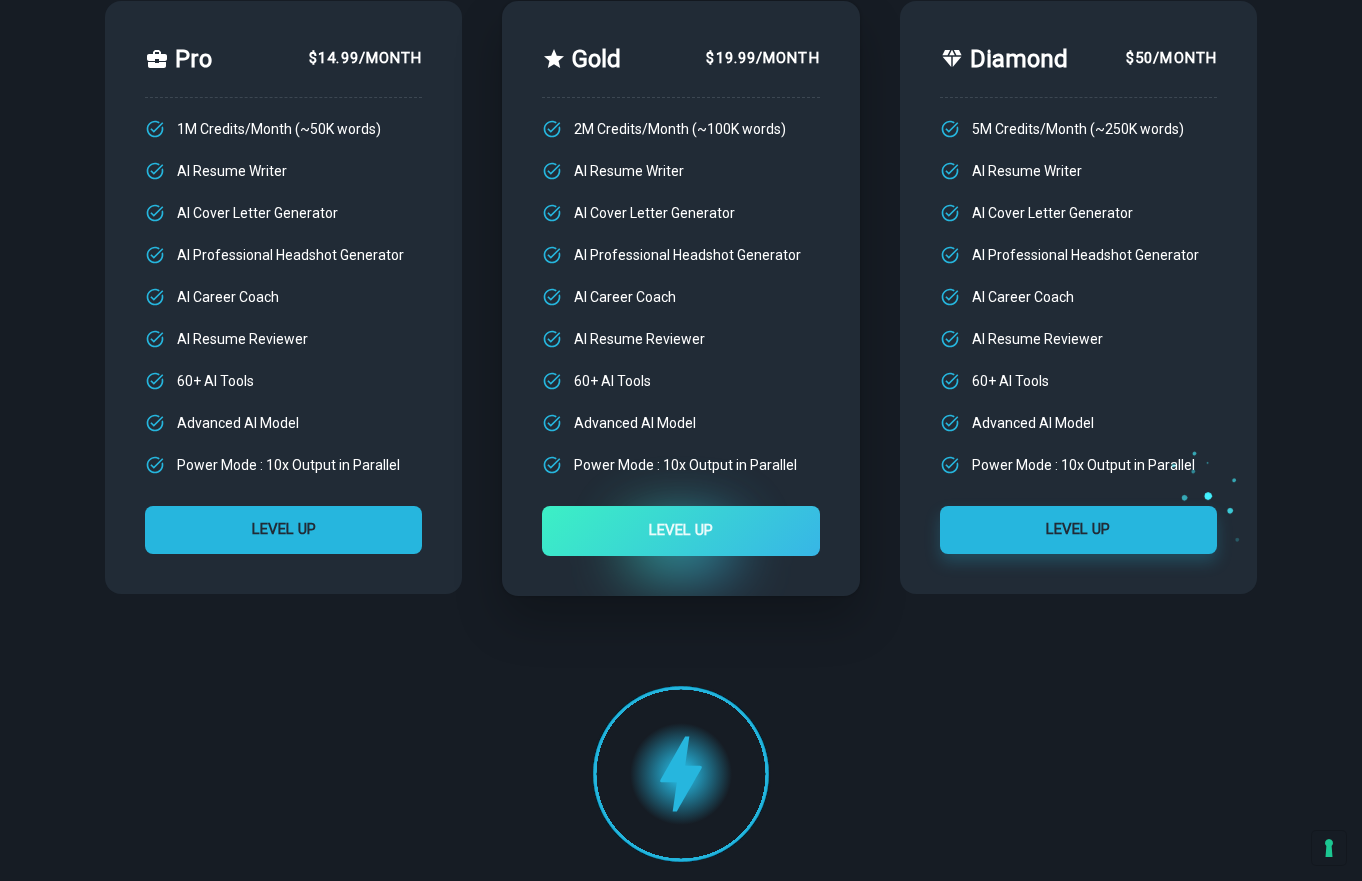 click on "LEVEL UP" at bounding box center (283, 530) 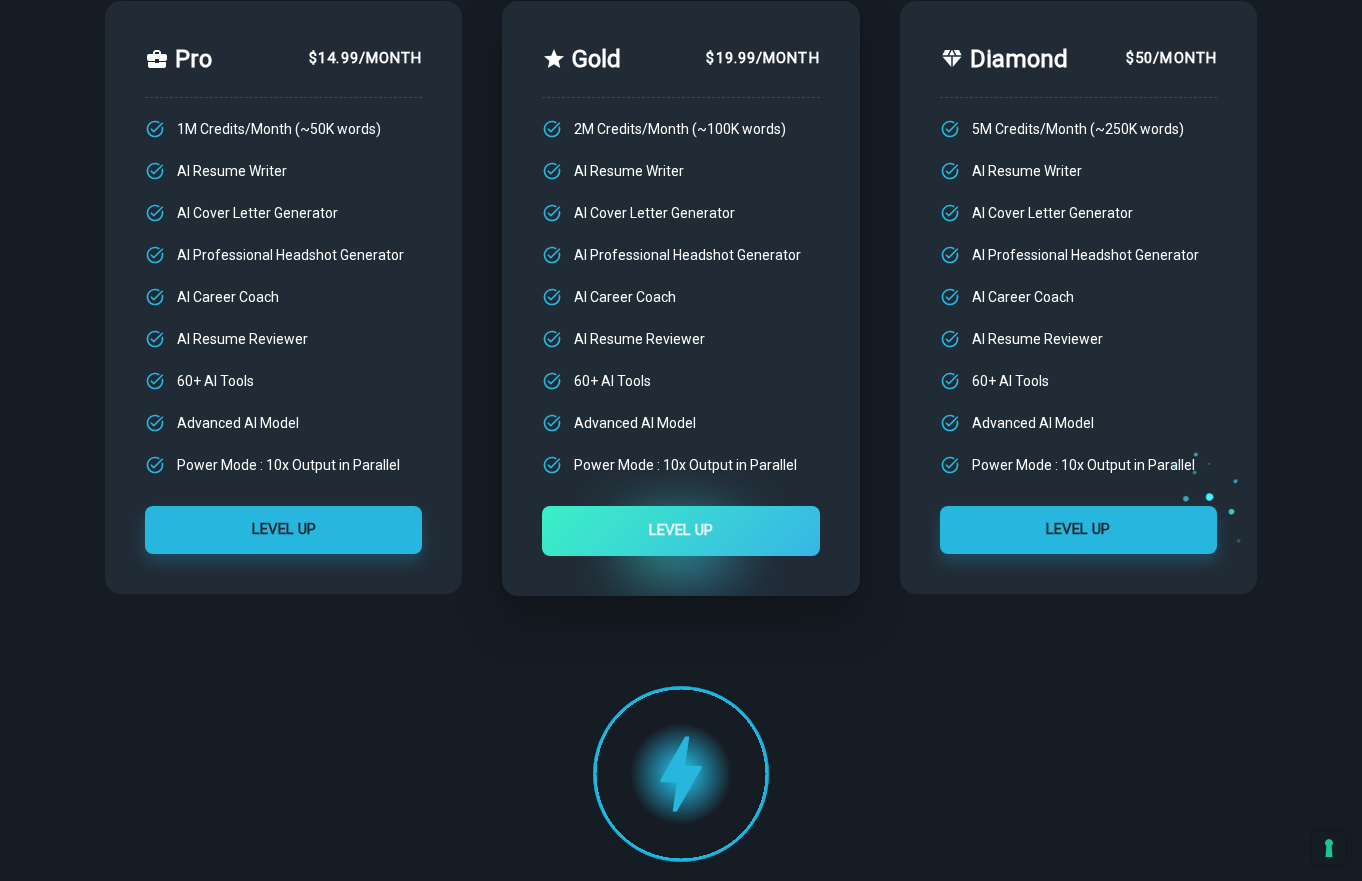 scroll, scrollTop: 0, scrollLeft: 0, axis: both 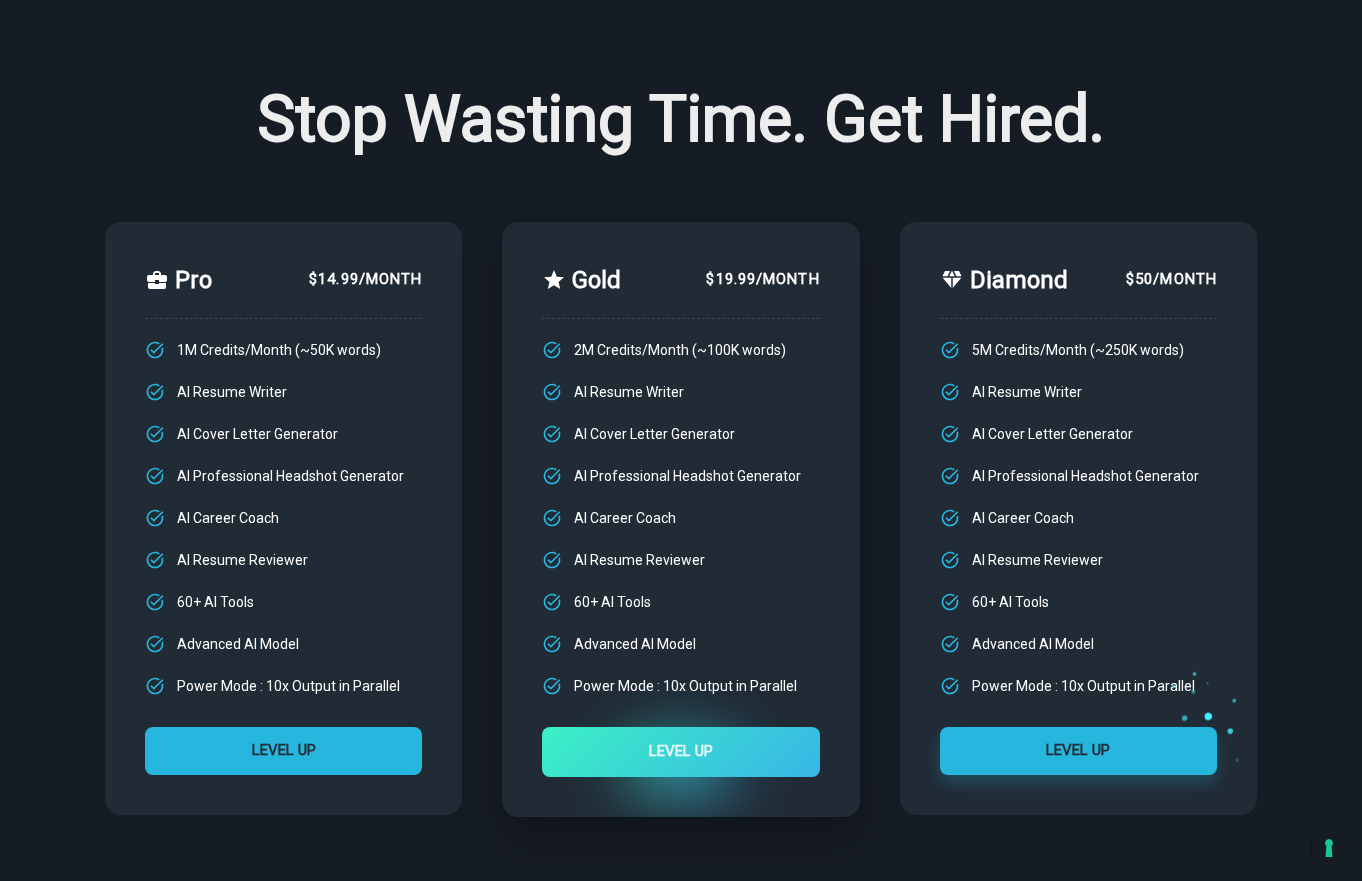 click on "LEVEL UP" at bounding box center (283, 751) 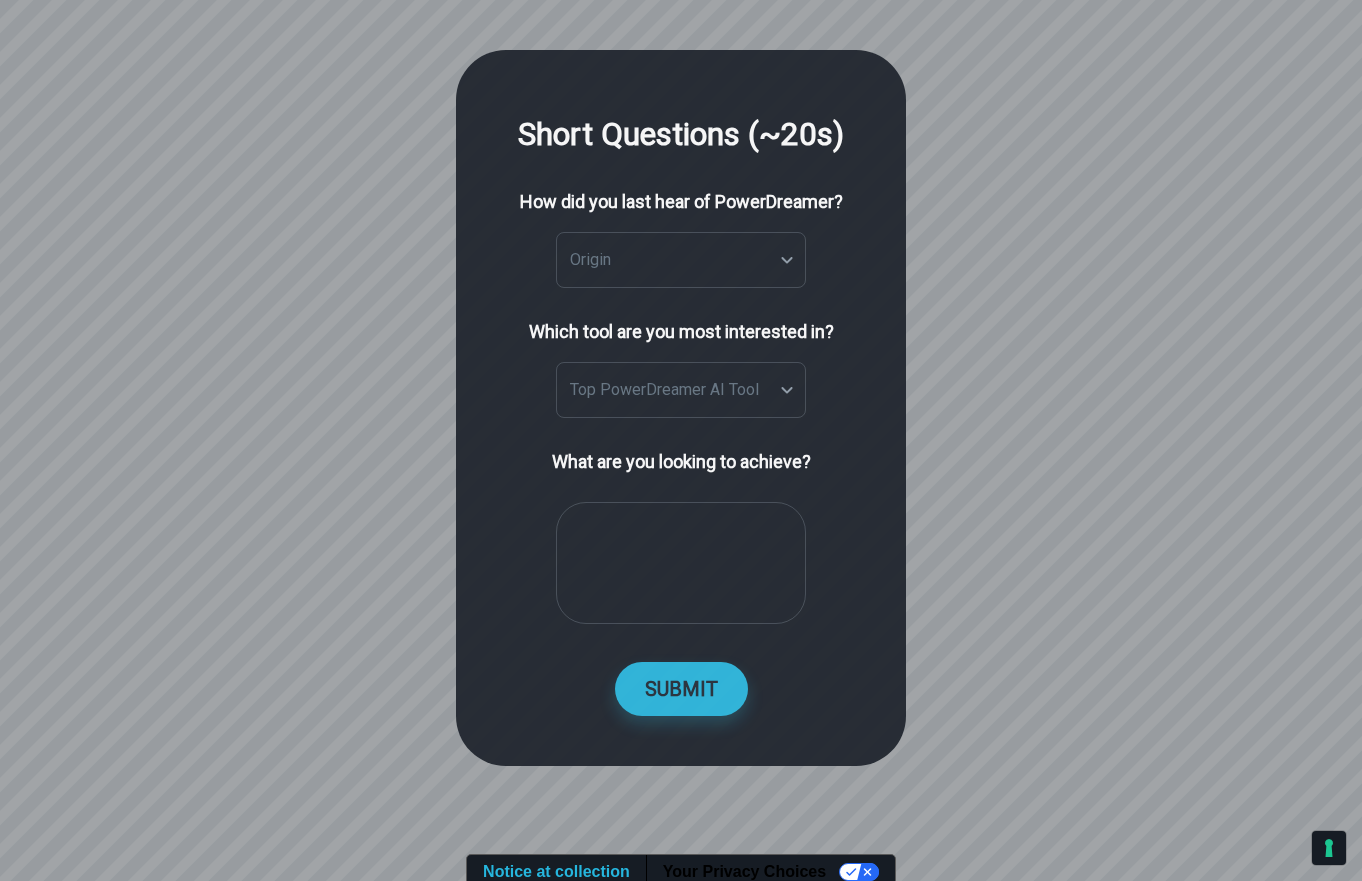 scroll, scrollTop: 0, scrollLeft: 0, axis: both 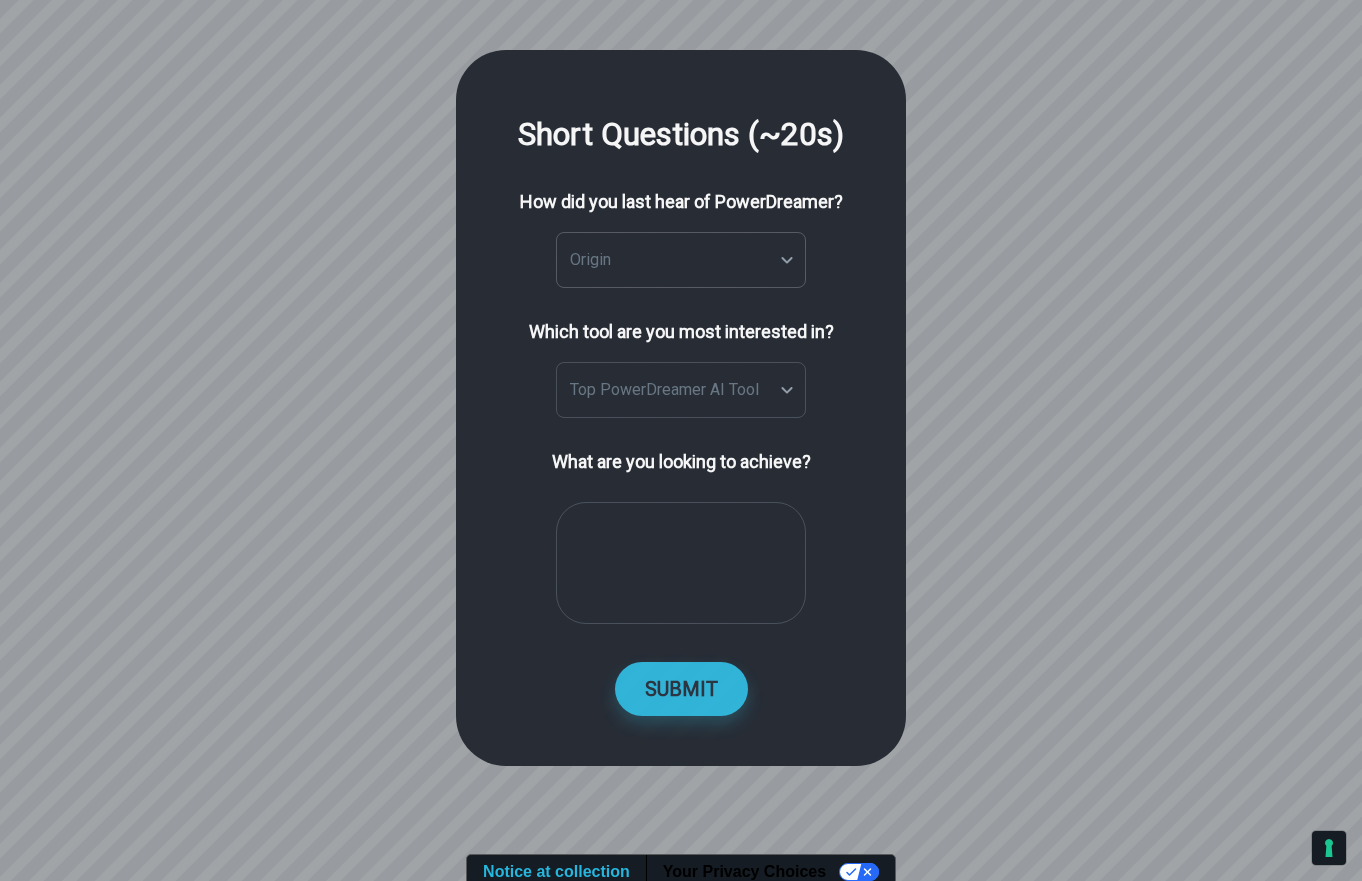 click on "Short Questions (~20s) How did you last hear of PowerDreamer? Origin ​ Origin In which subreddit? Subreddit Subreddit Specify In which Discord community? Which search terms did you use? Which newsletter? Link to the page/post Link to the video Which email address reached out to you? What is your current or last job title? Who reached out to you? Specify Specify Which tool are you most interested in? Top PowerDreamer AI Tool ​ Top PowerDreamer AI Tool What are you looking to achieve? * ​ SUBMIT
Notice at collection
Your Privacy Choices
Your consent preferences for tracking technologies" at bounding box center (681, 440) 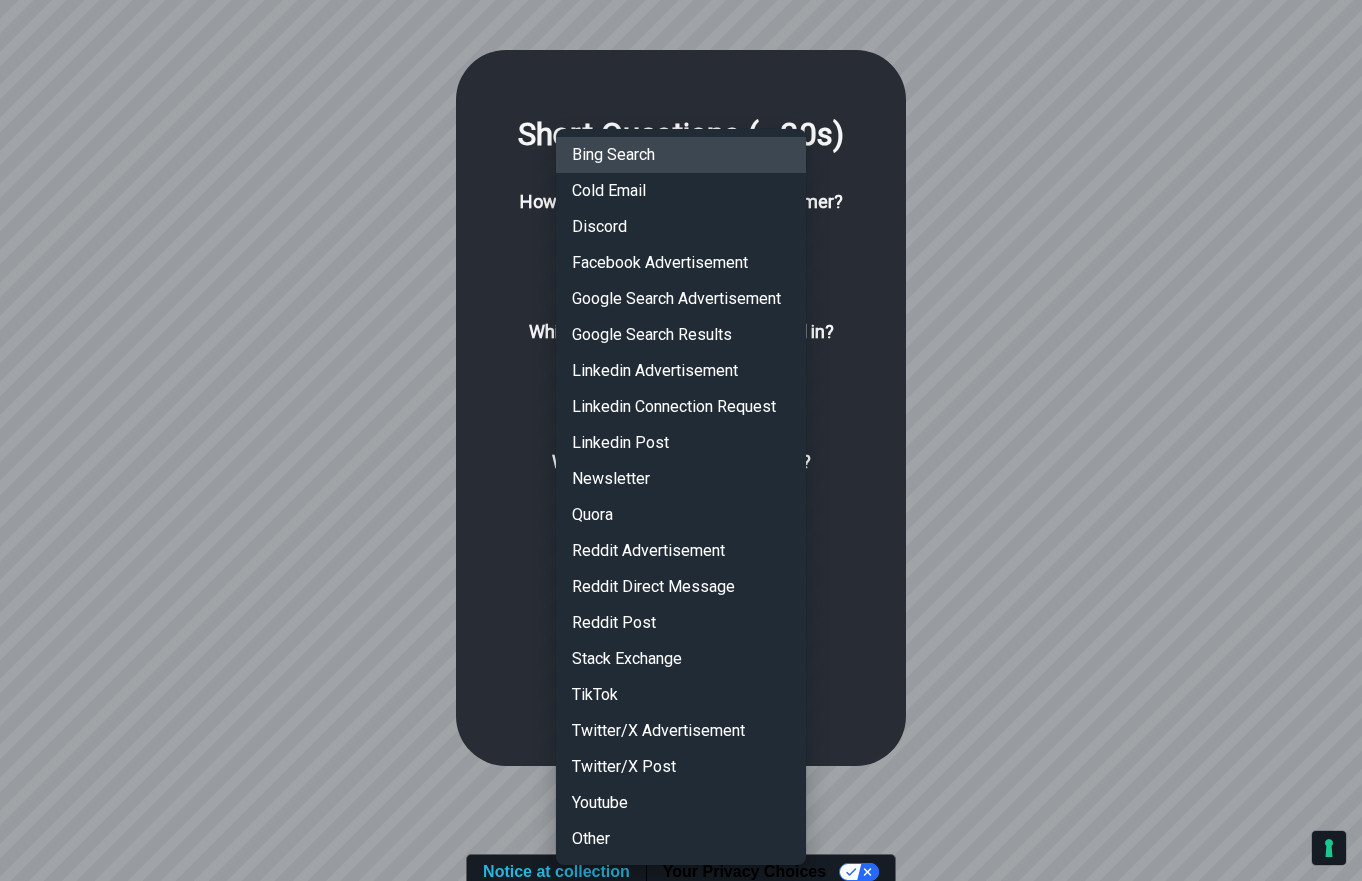 click on "Reddit Post" at bounding box center (681, 623) 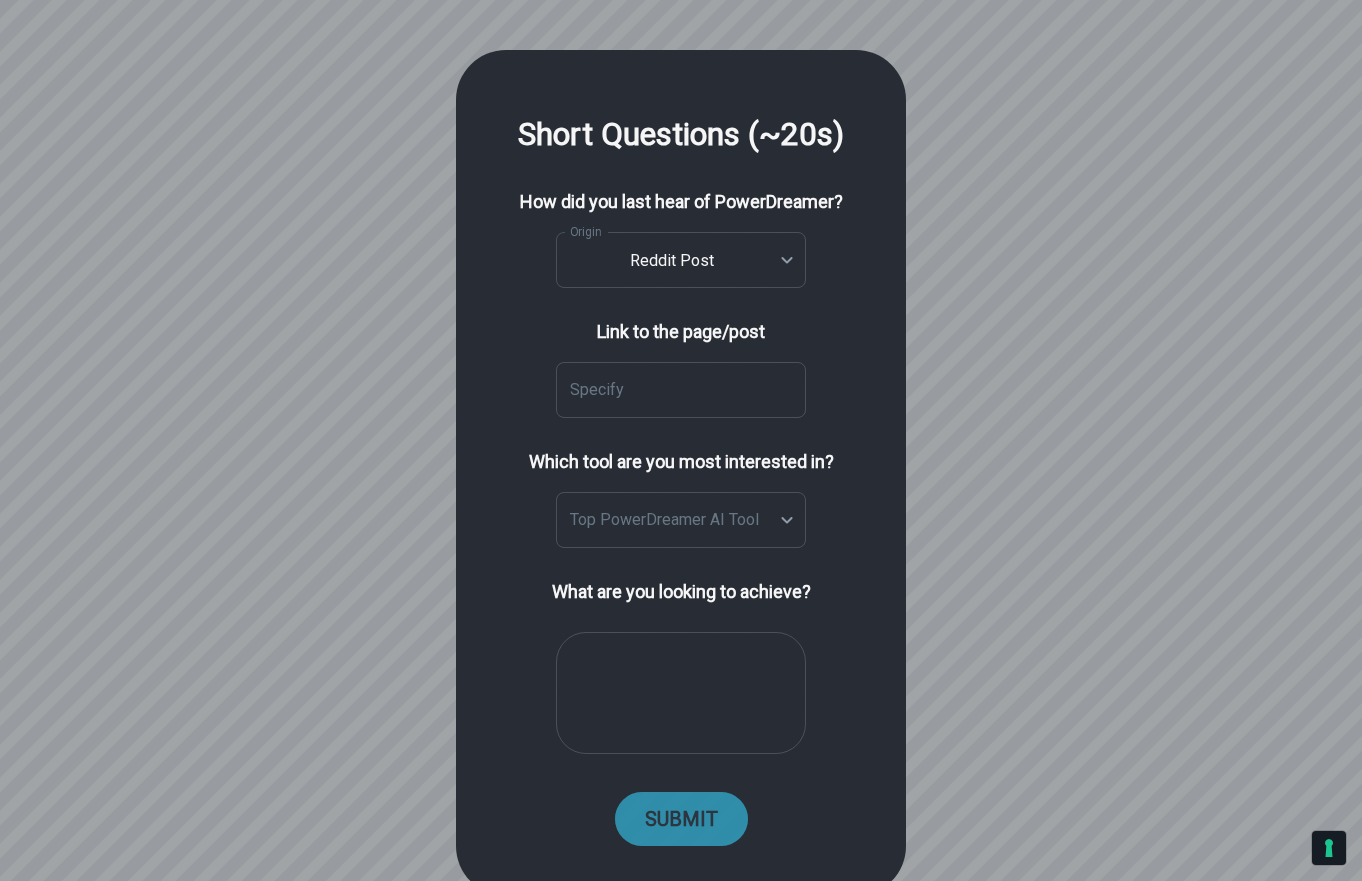 click on "SUBMIT" at bounding box center (681, 819) 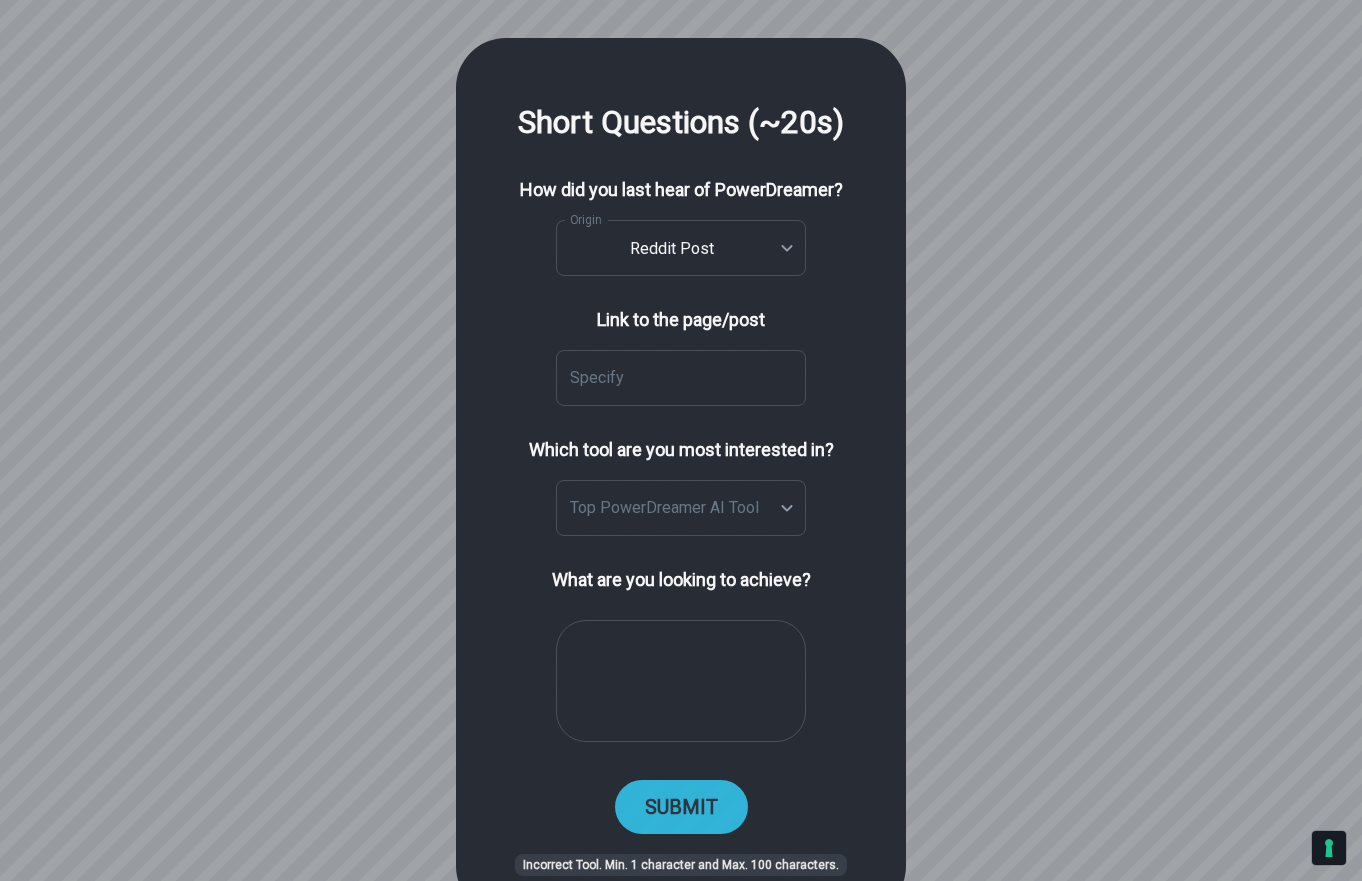 scroll, scrollTop: 127, scrollLeft: 0, axis: vertical 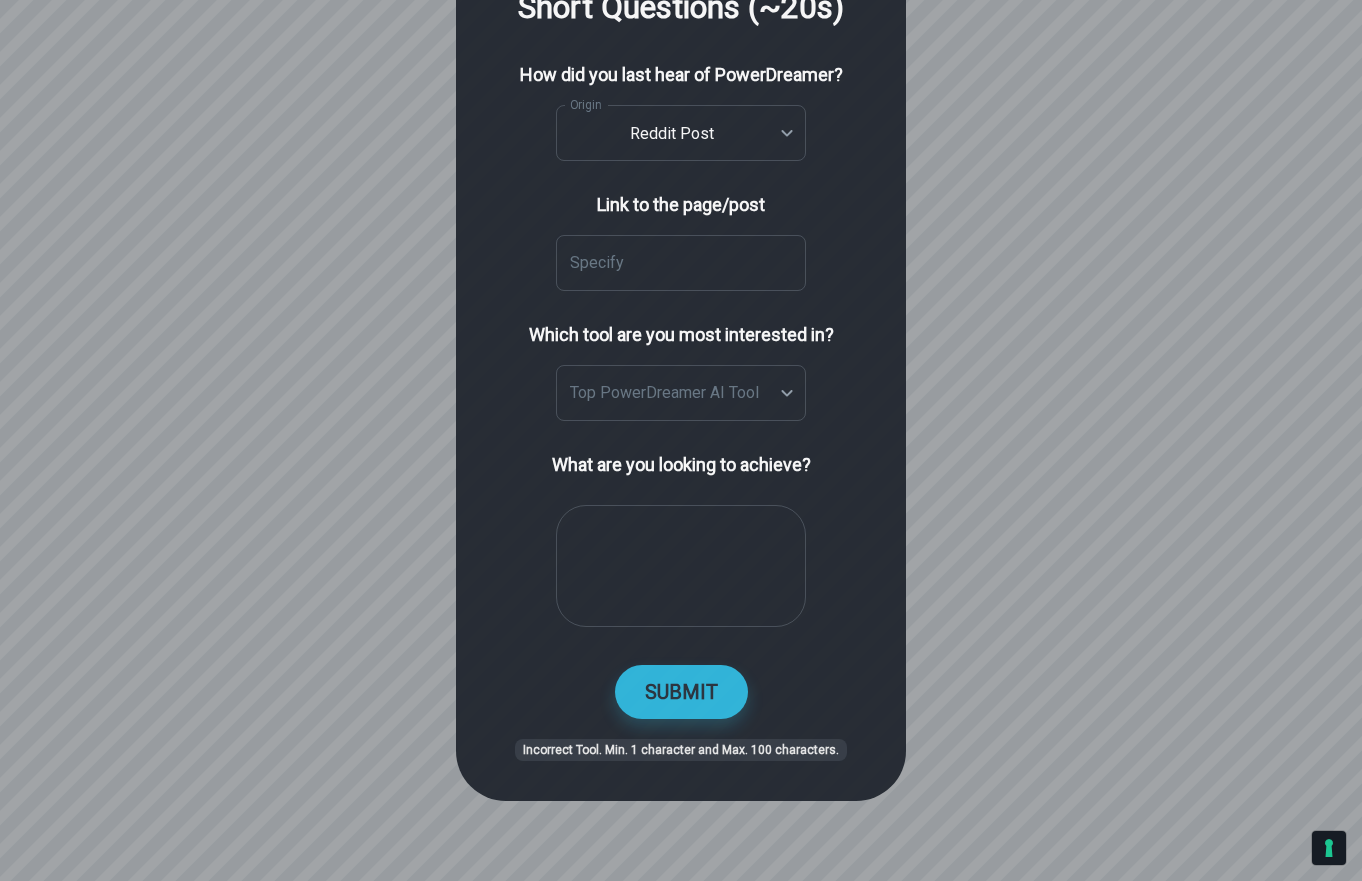 click on "**********" at bounding box center [681, 362] 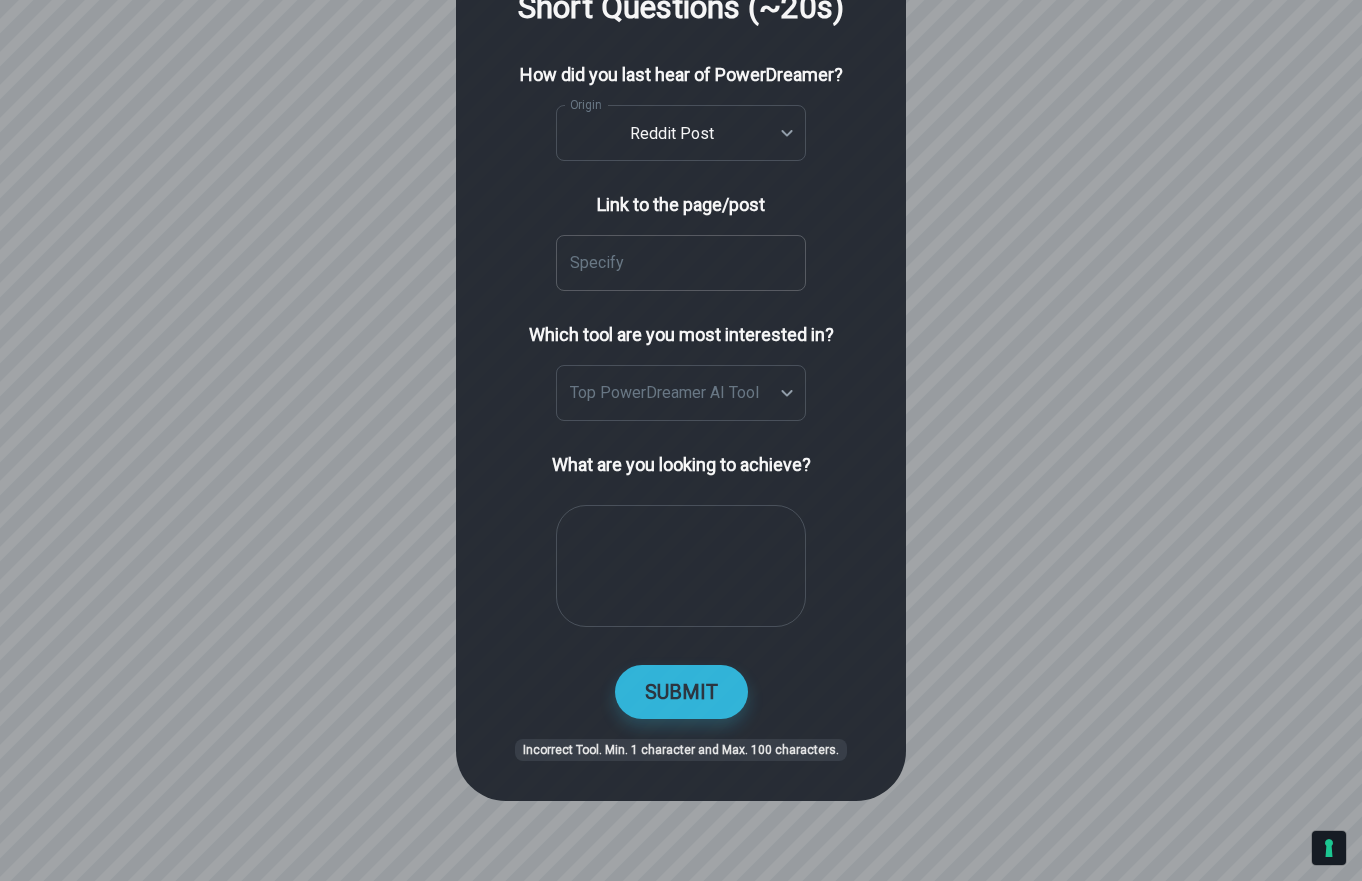 click on "Specify" at bounding box center [681, 263] 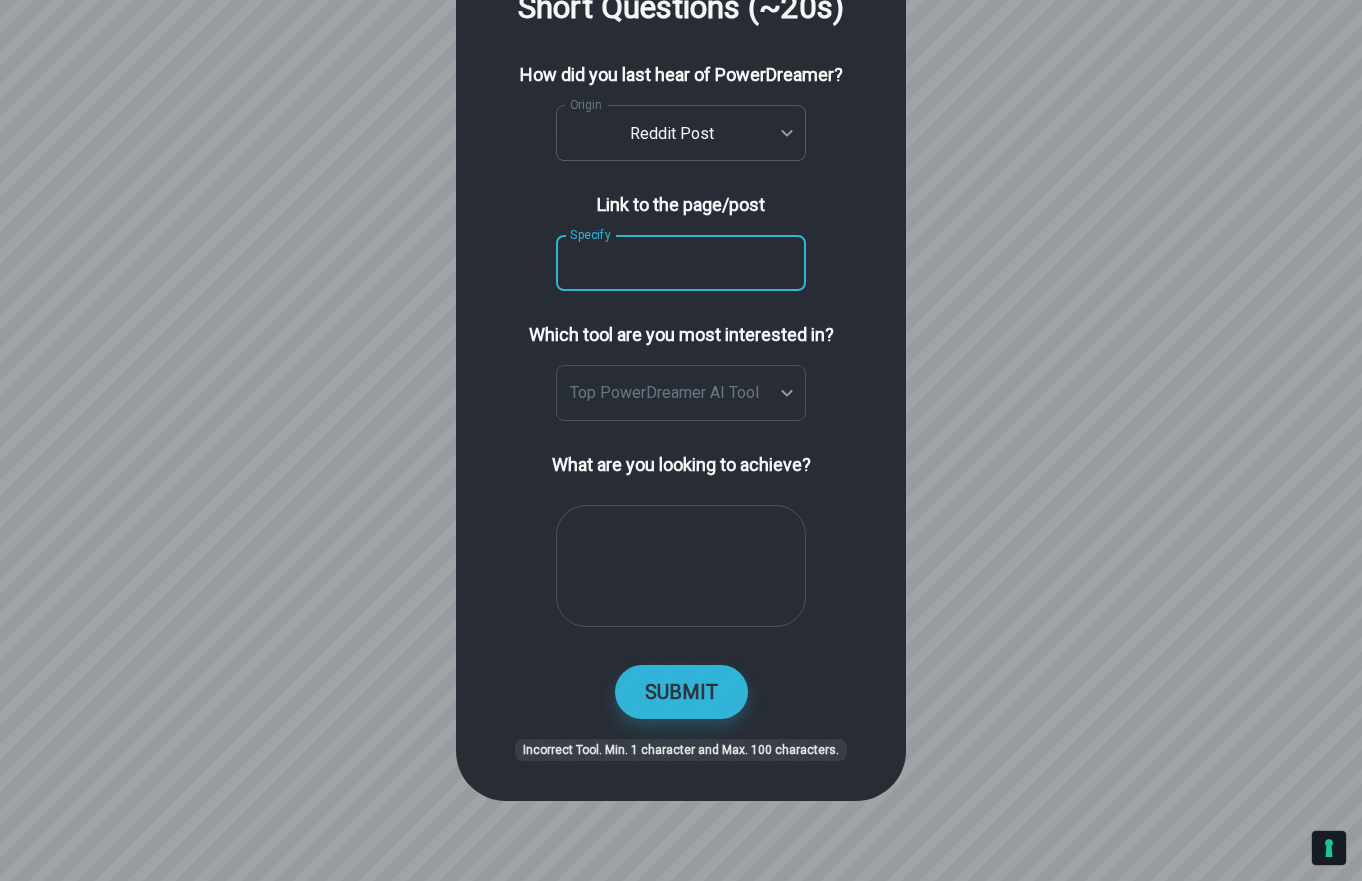 click on "**********" at bounding box center (681, 313) 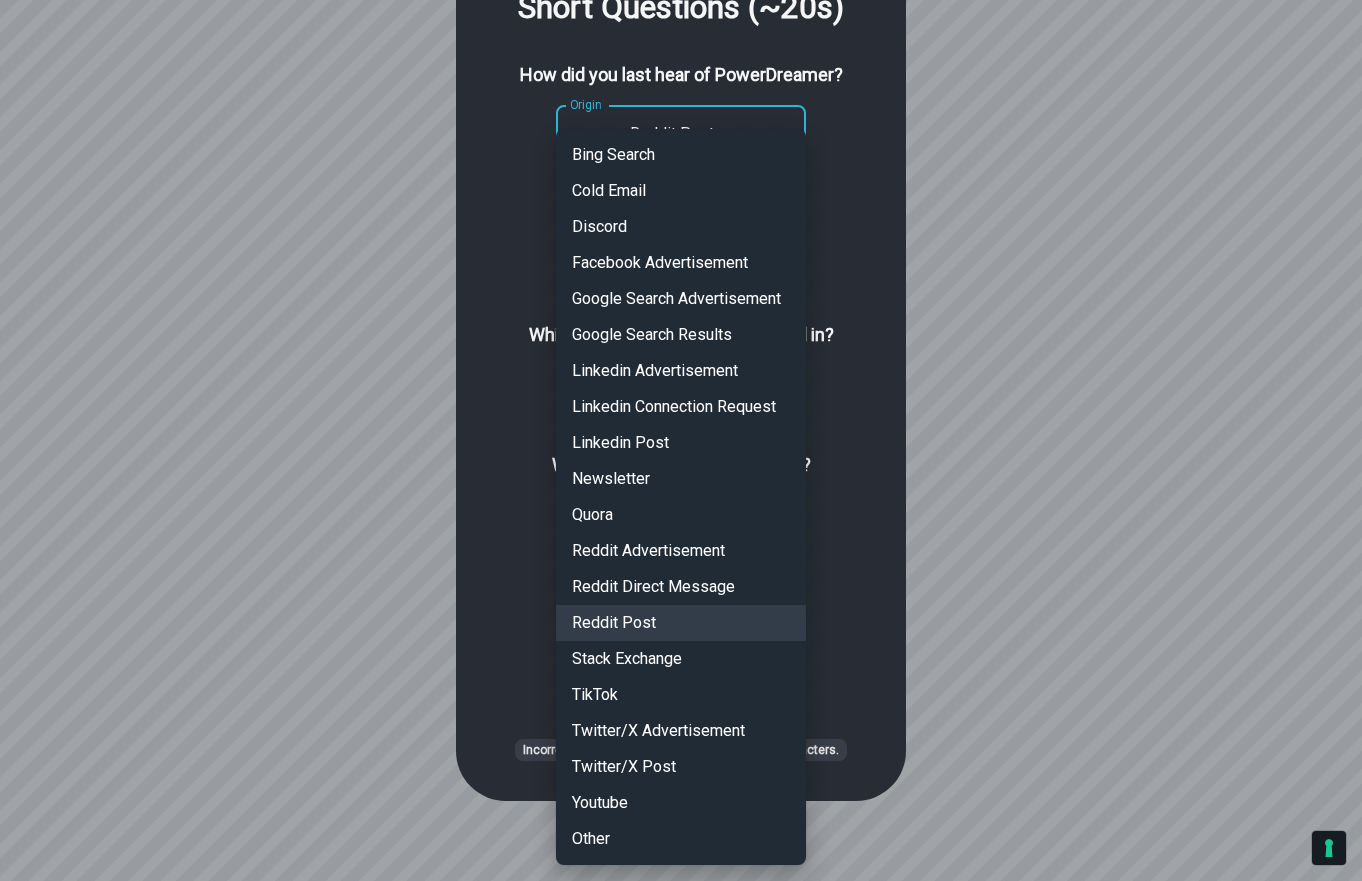click on "Reddit Advertisement" at bounding box center (681, 551) 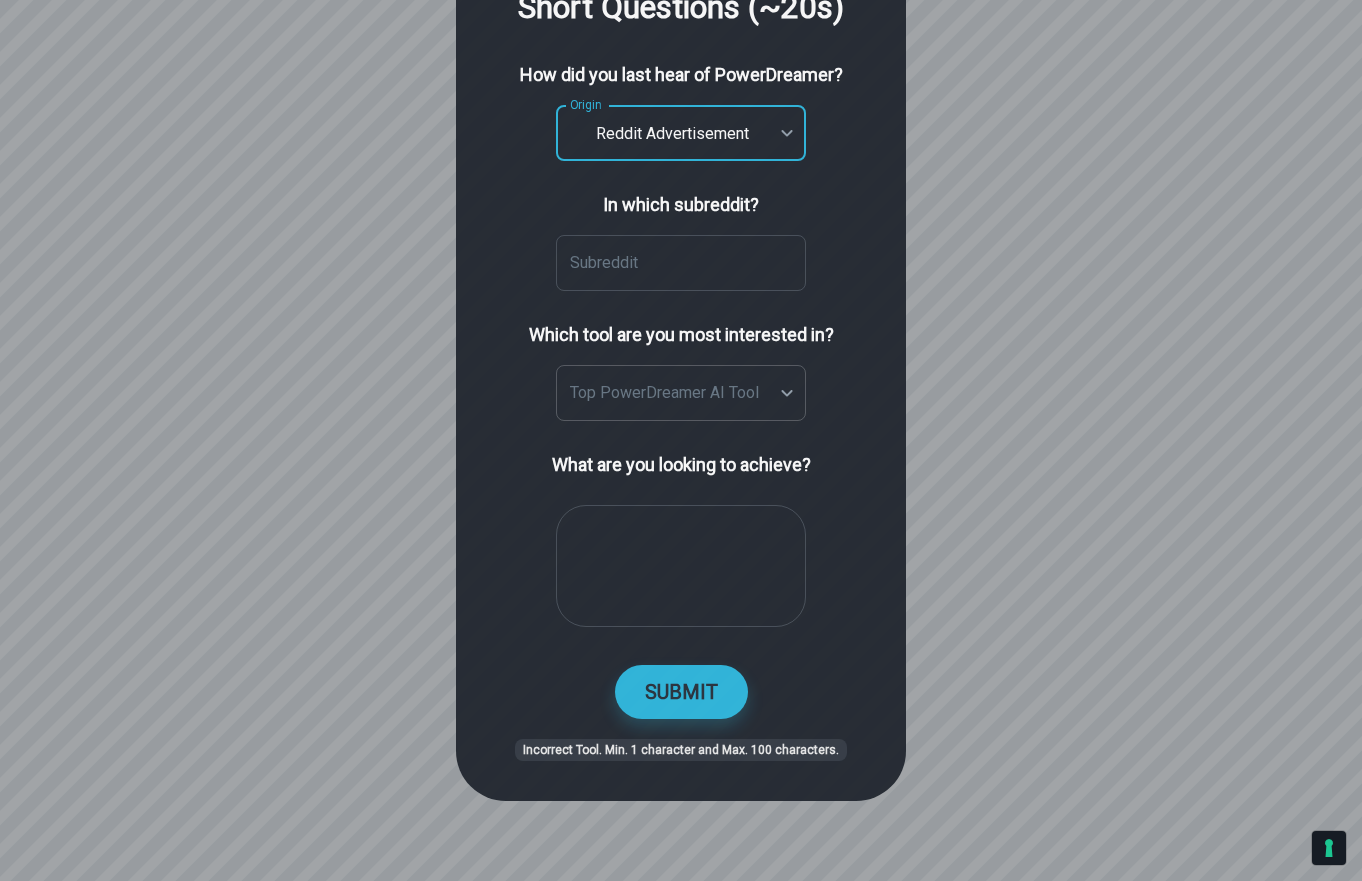 click on "**********" at bounding box center [681, 313] 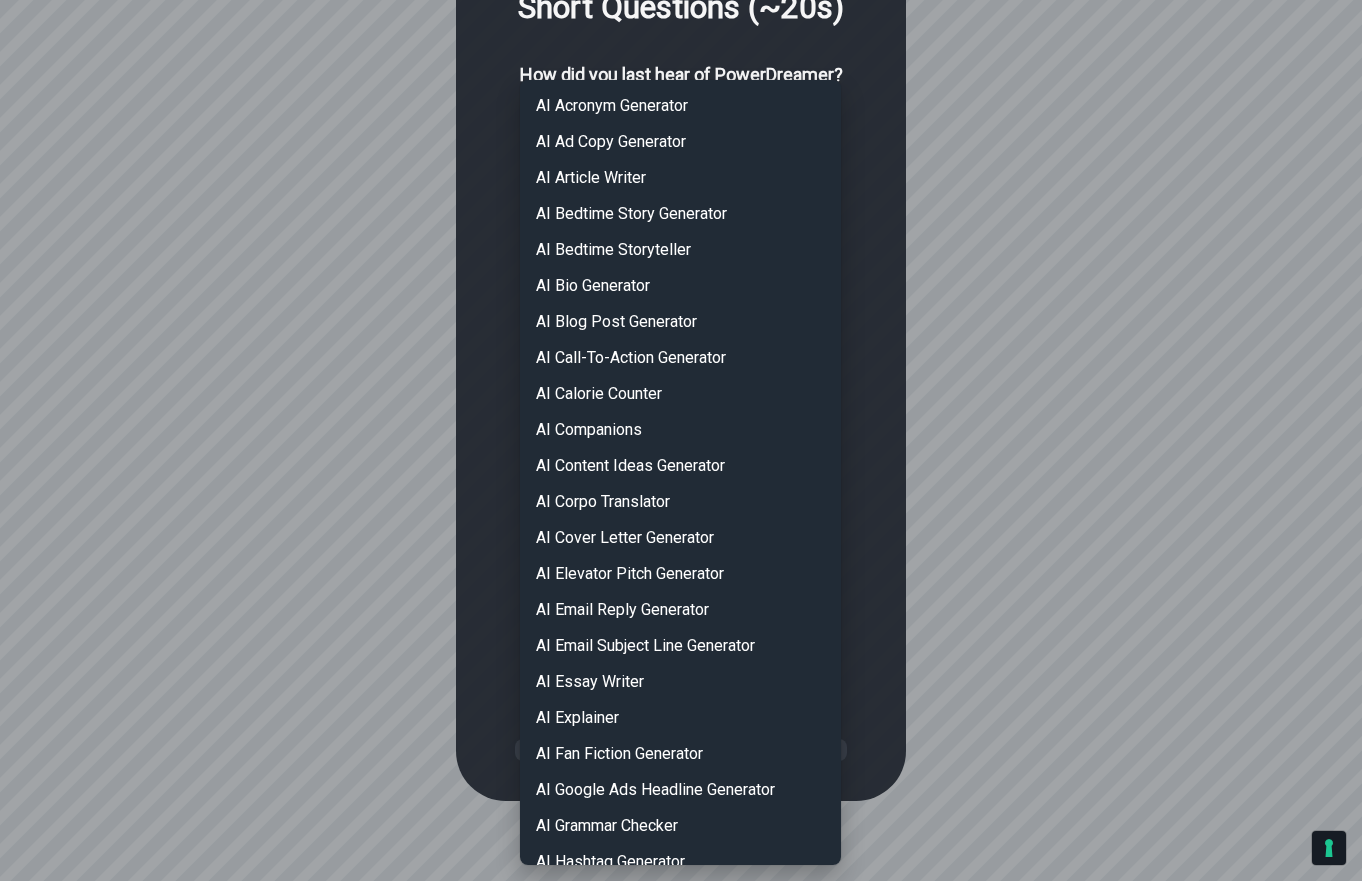 click on "AI Bedtime Story Generator" at bounding box center (680, 214) 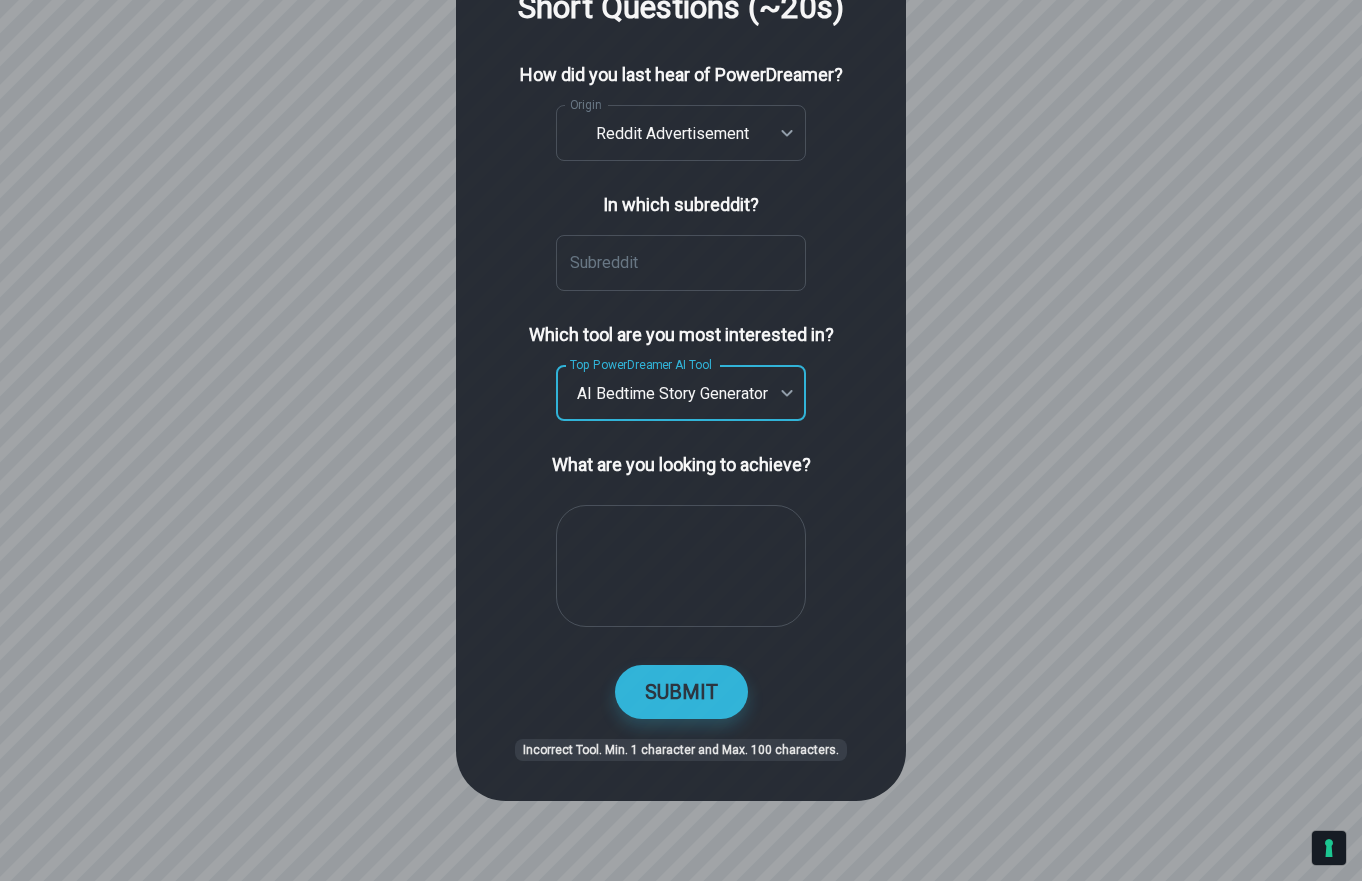 click at bounding box center [681, 566] 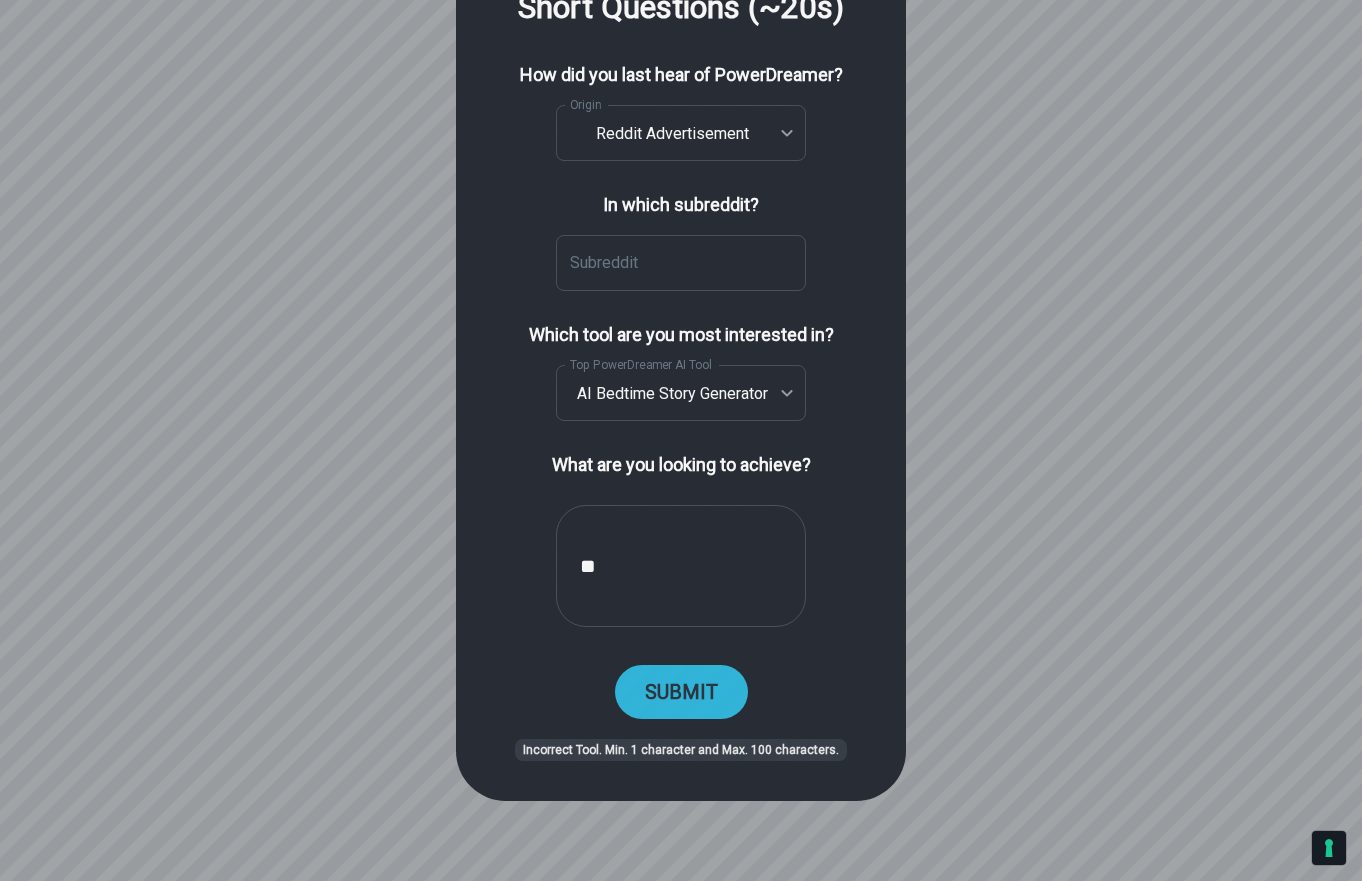 type on "**" 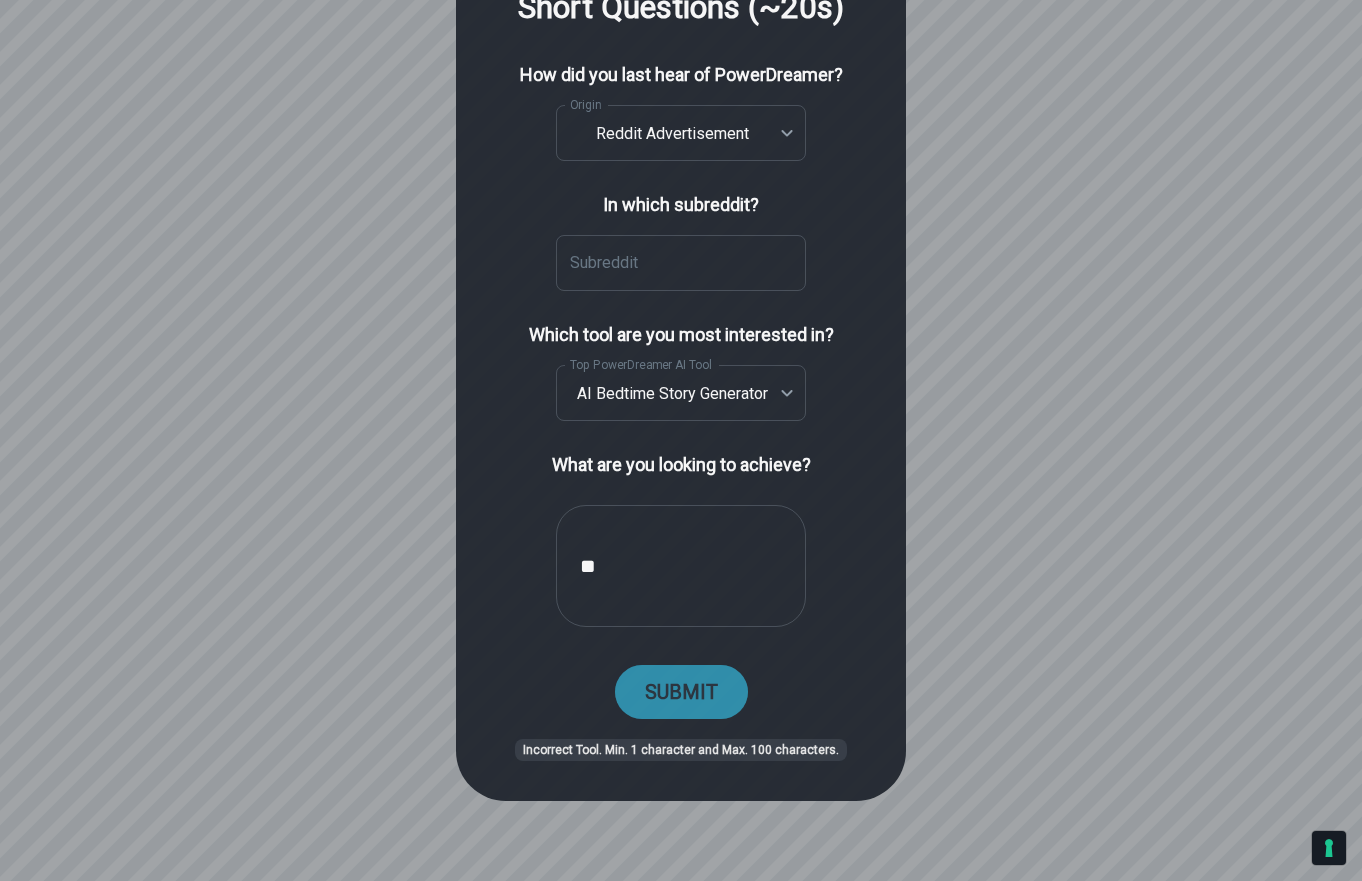 click on "SUBMIT" at bounding box center [681, 692] 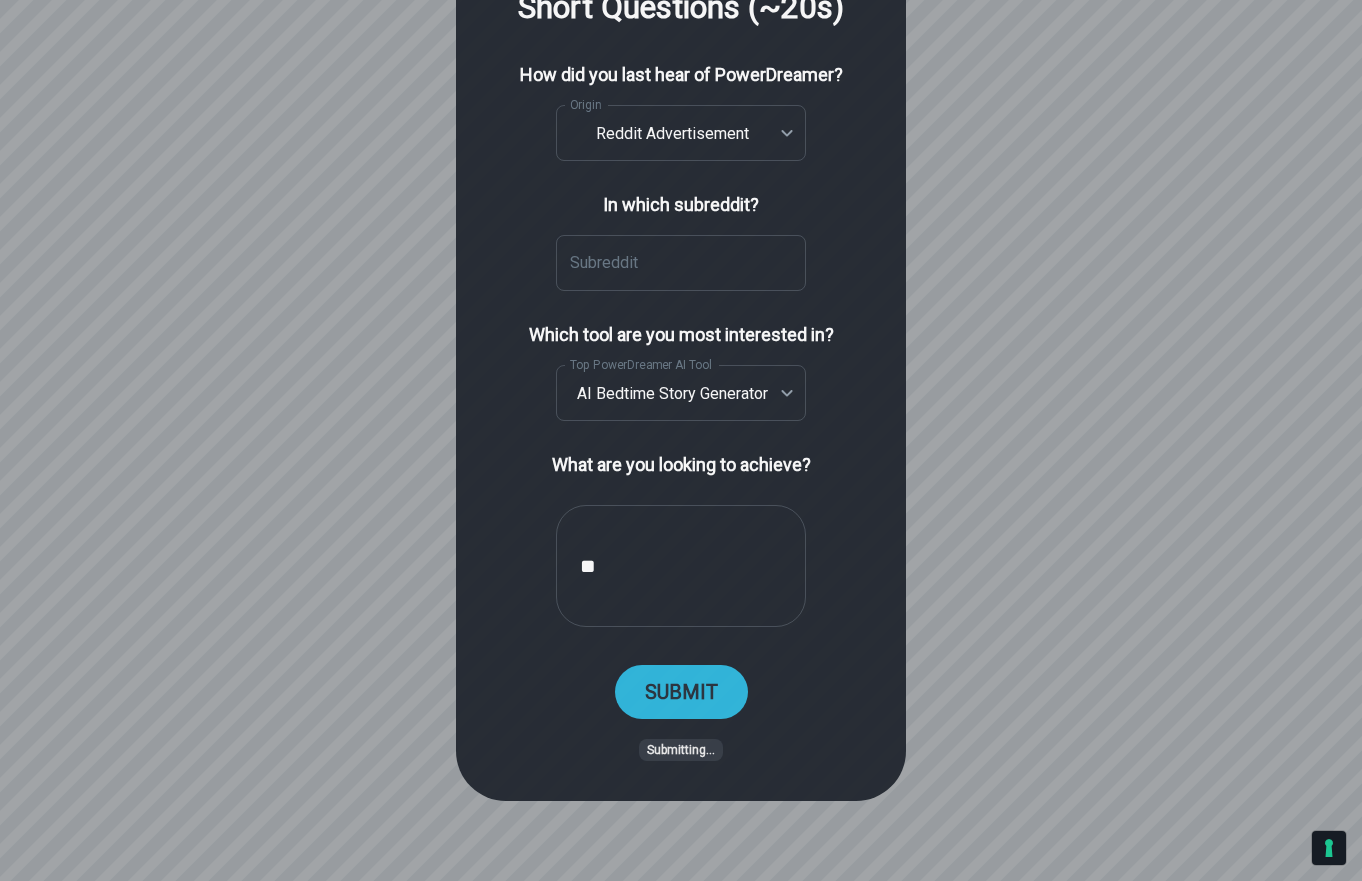 scroll, scrollTop: 0, scrollLeft: 0, axis: both 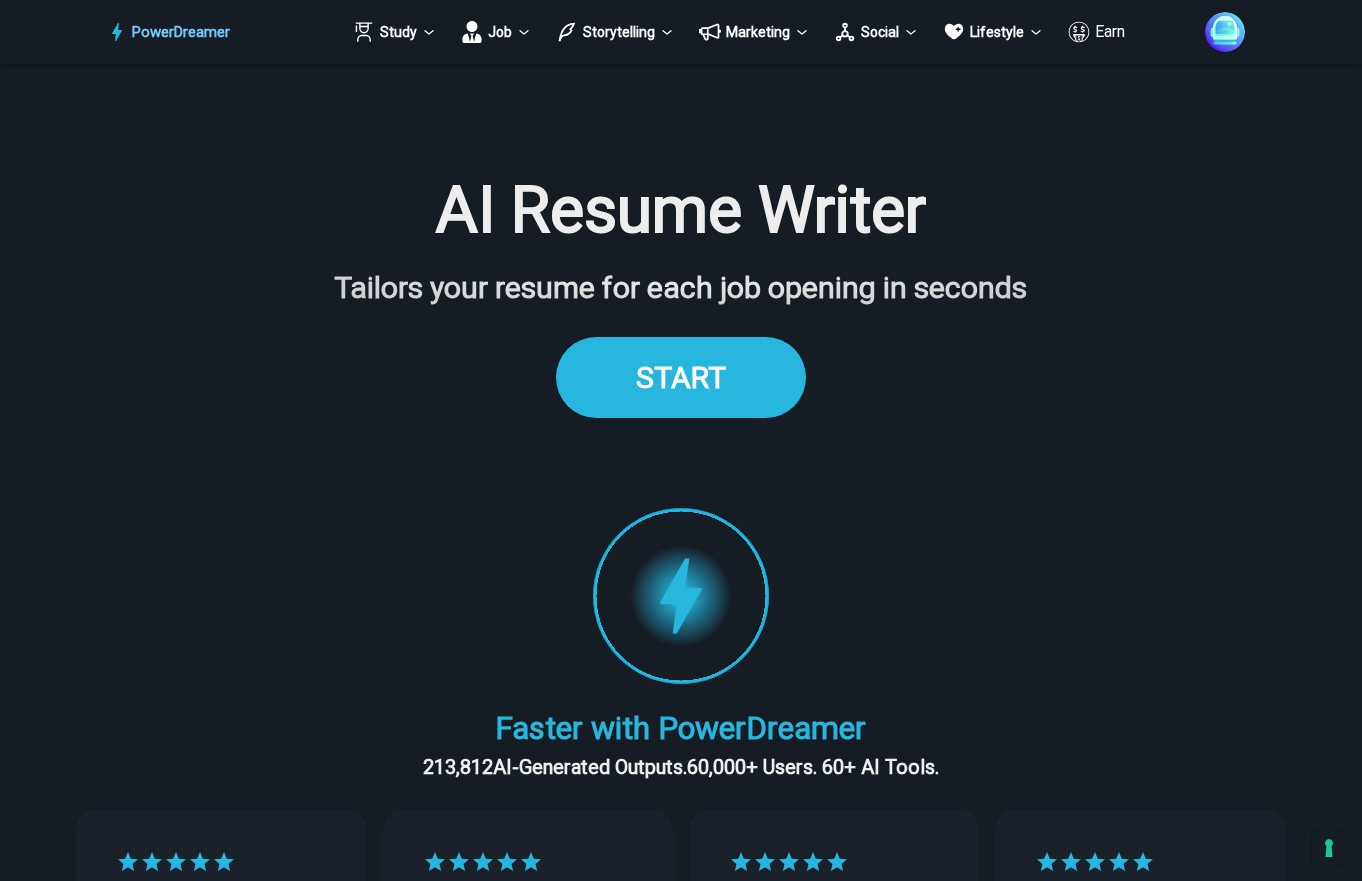 click on "START" at bounding box center (681, 377) 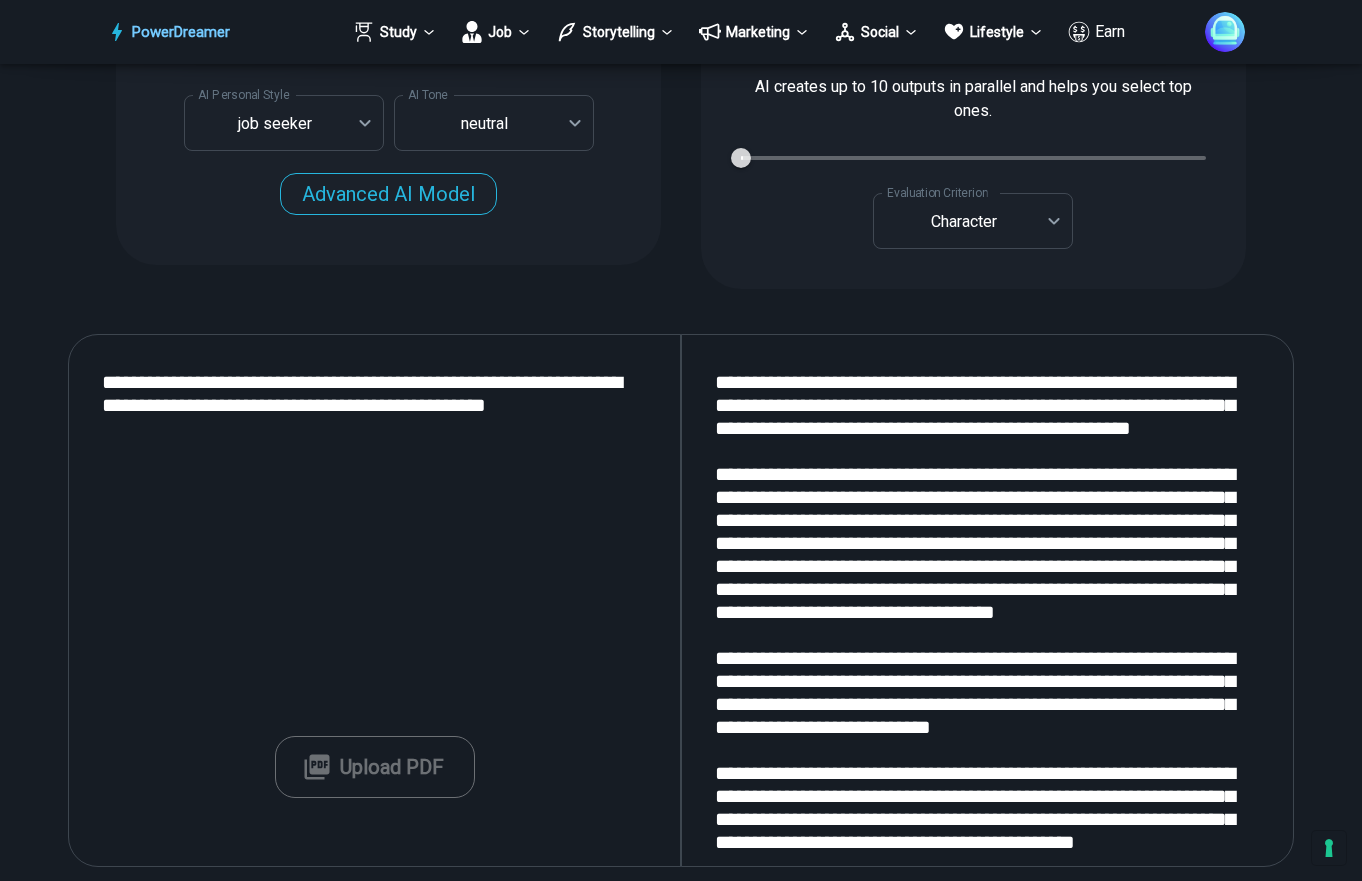 scroll, scrollTop: 2230, scrollLeft: 0, axis: vertical 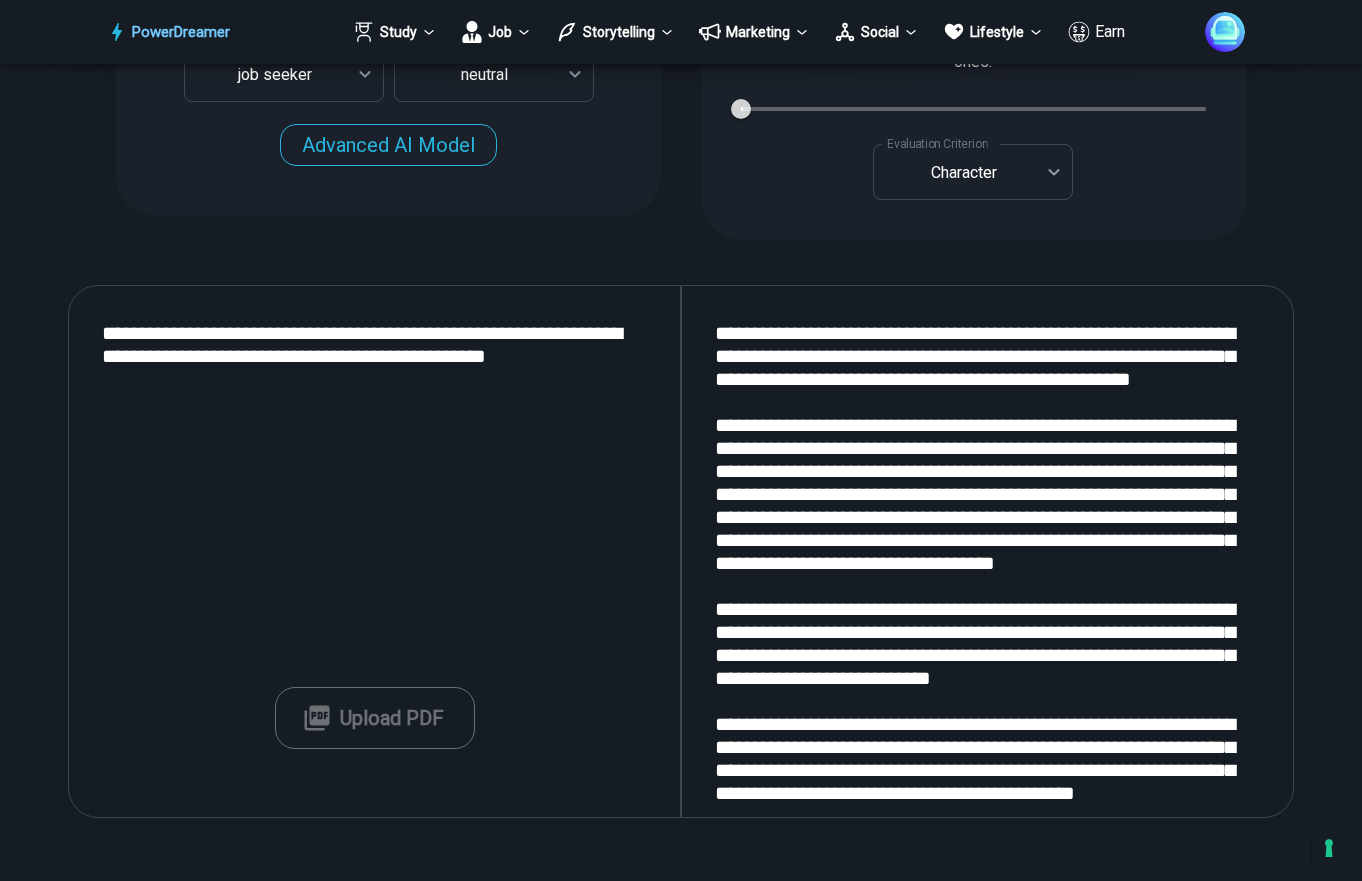 click on "Upload PDF" at bounding box center [375, 718] 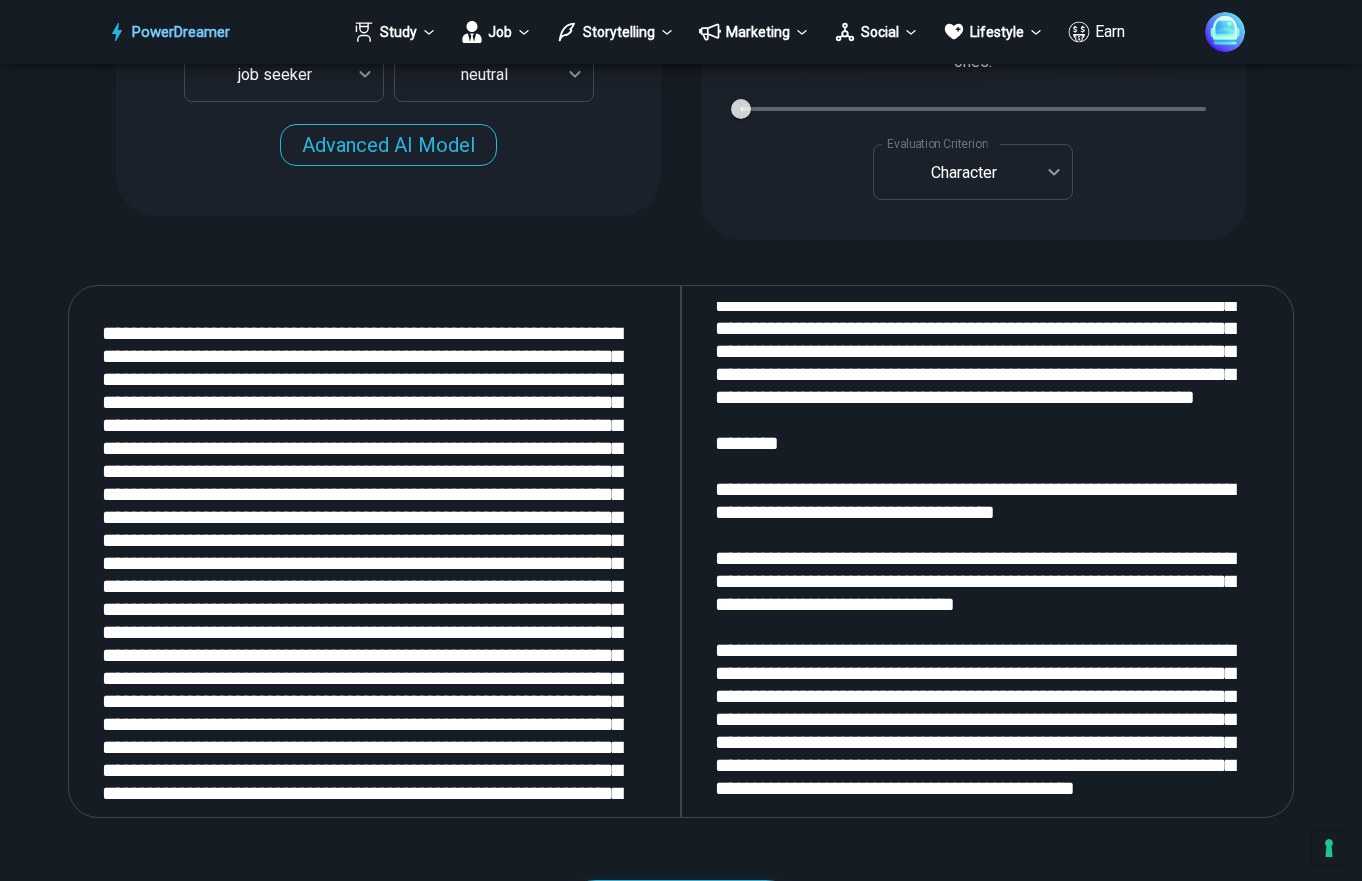 scroll, scrollTop: 1357, scrollLeft: 0, axis: vertical 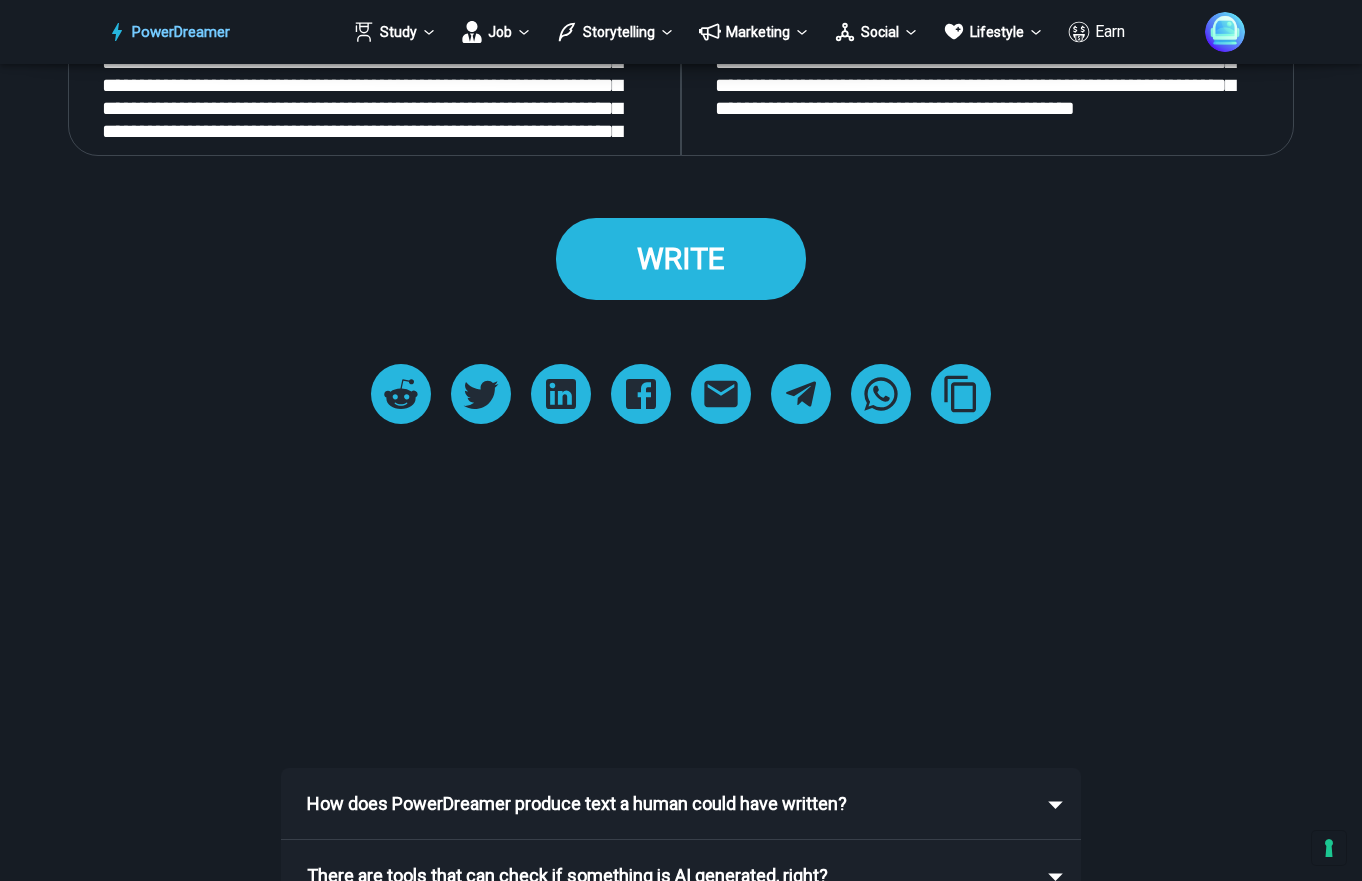 click on "WRITE" at bounding box center [681, 258] 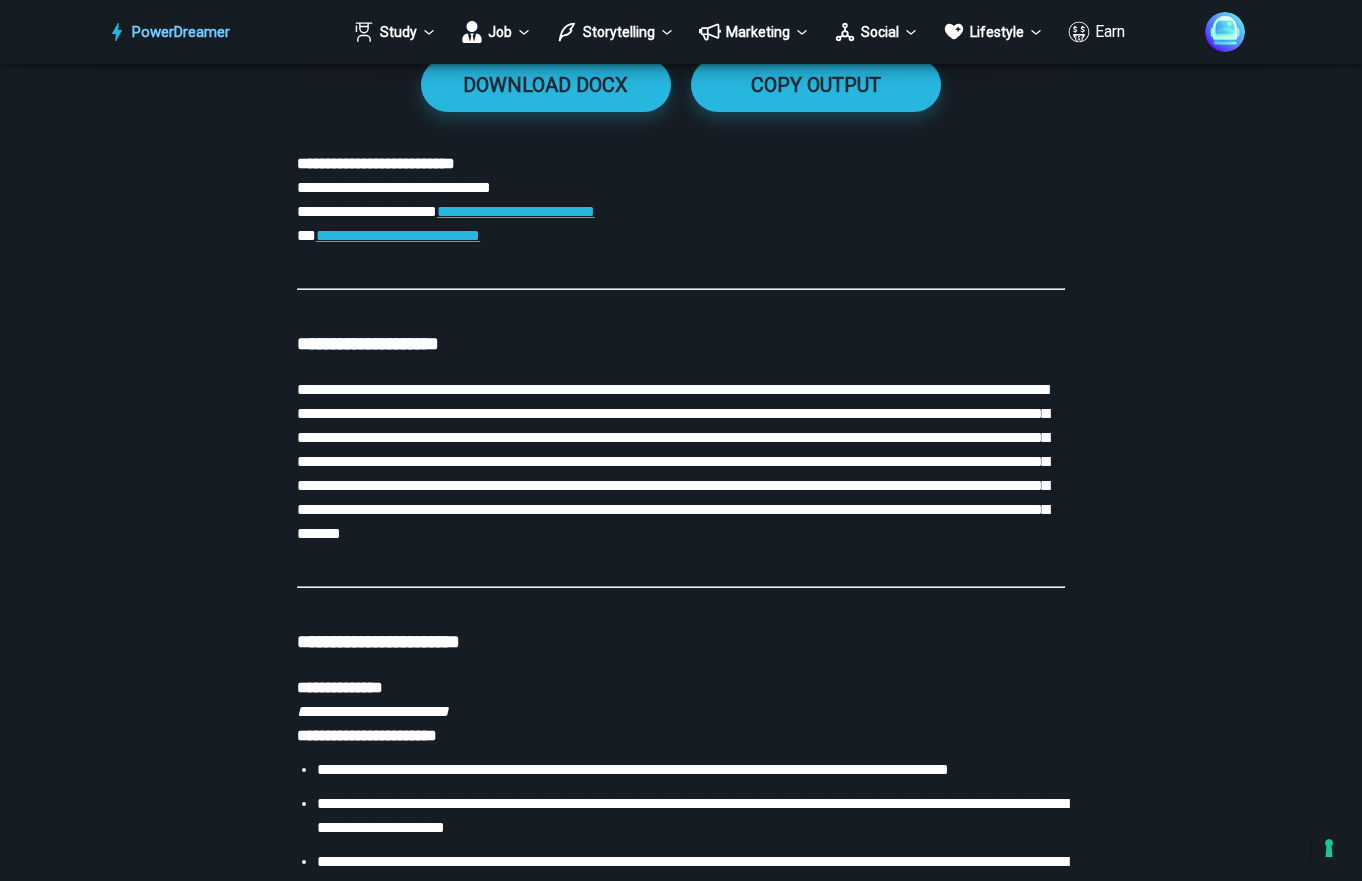 scroll, scrollTop: 3228, scrollLeft: 0, axis: vertical 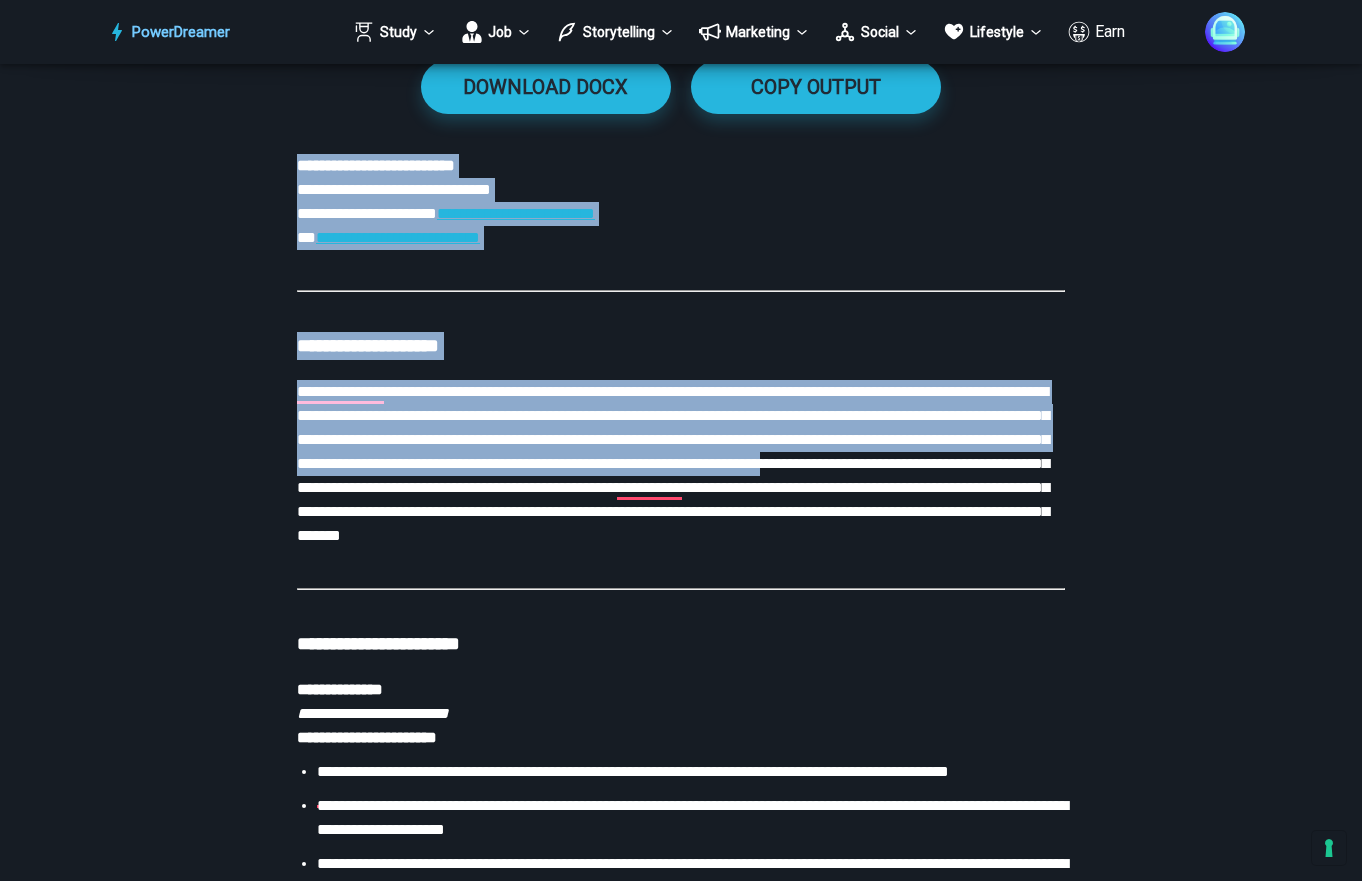 drag, startPoint x: 298, startPoint y: 162, endPoint x: 451, endPoint y: 482, distance: 354.69565 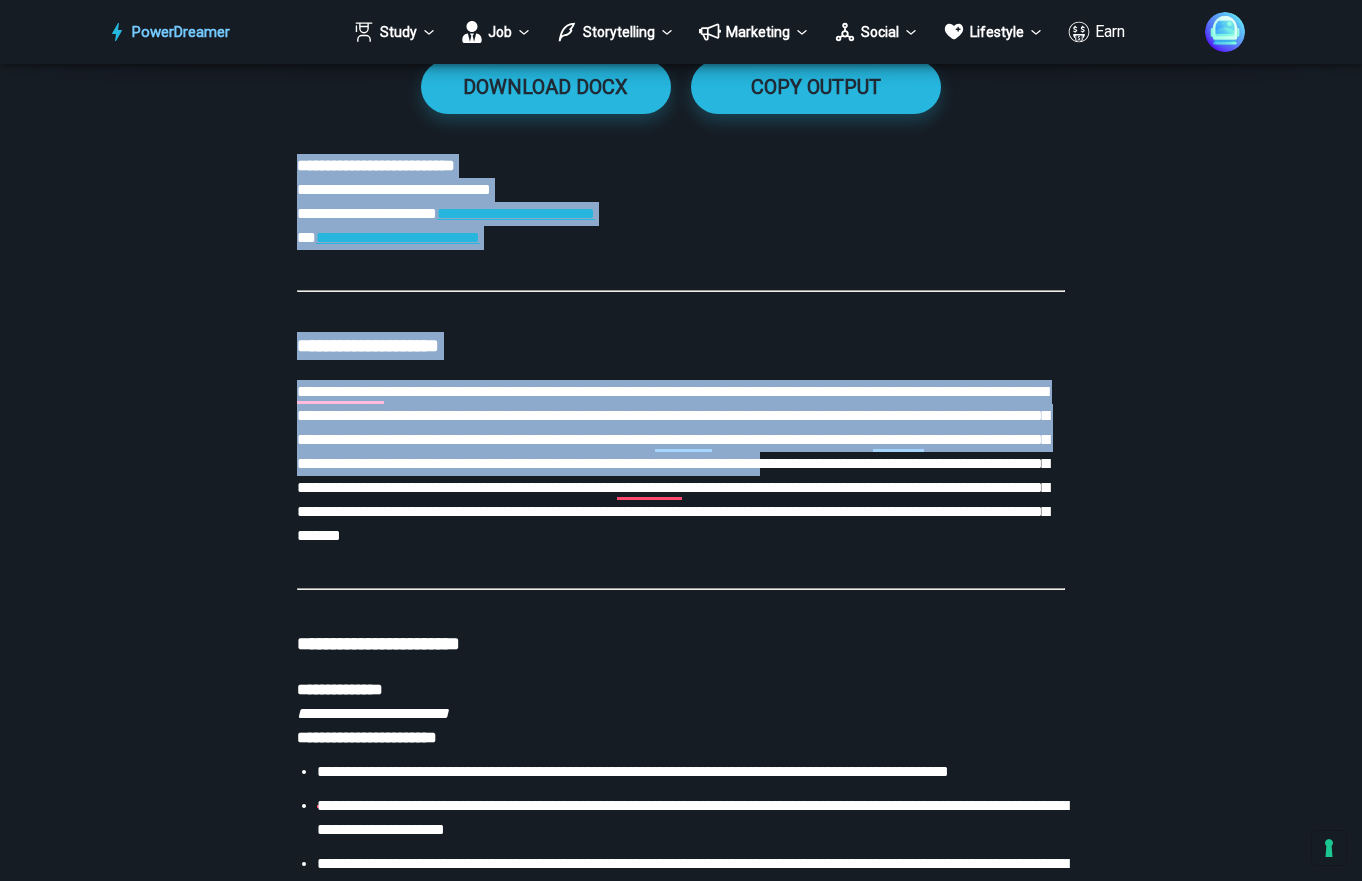click on "**********" at bounding box center (516, 213) 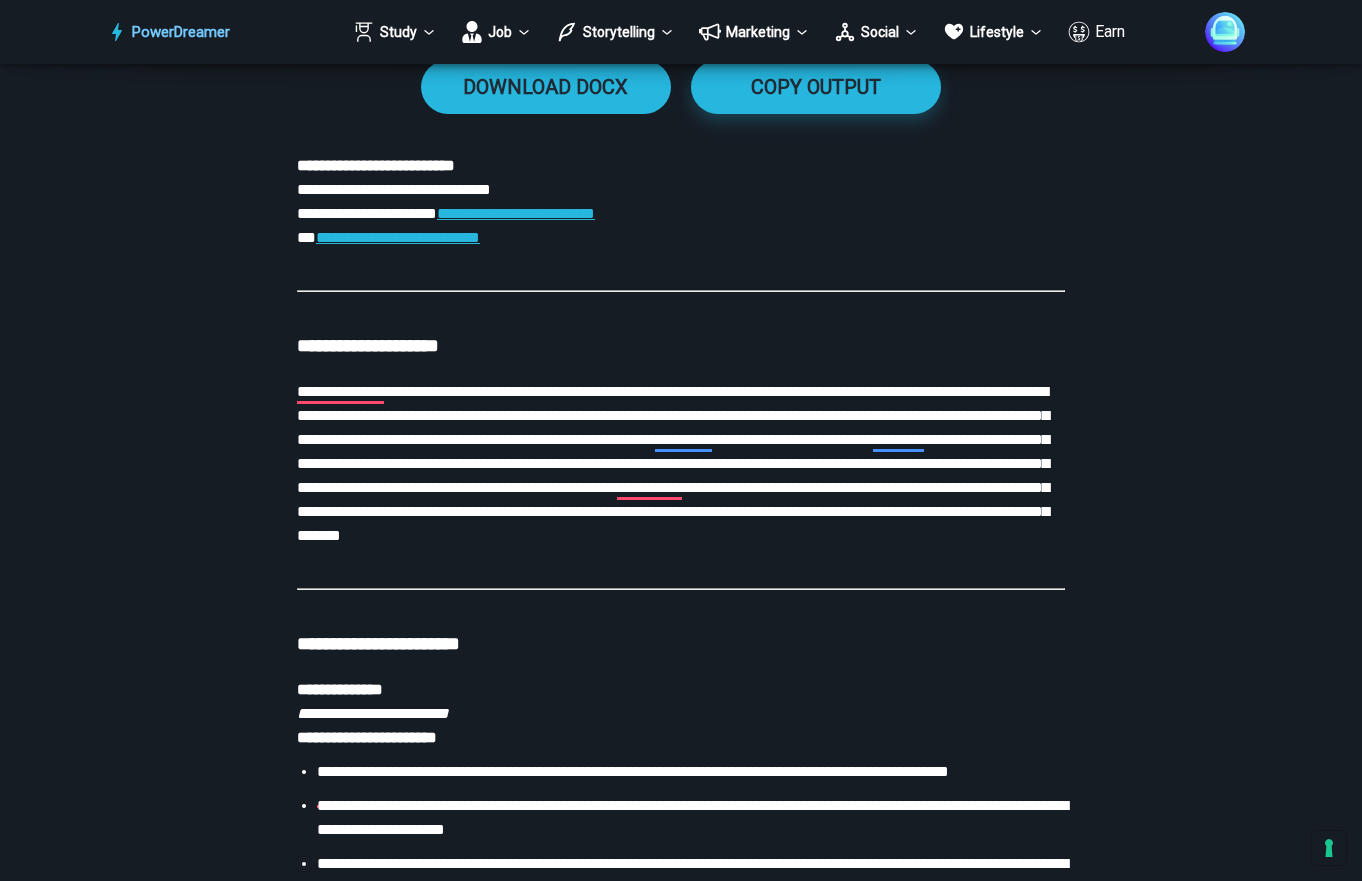 click on "DOWNLOAD DOCX" at bounding box center (545, 87) 